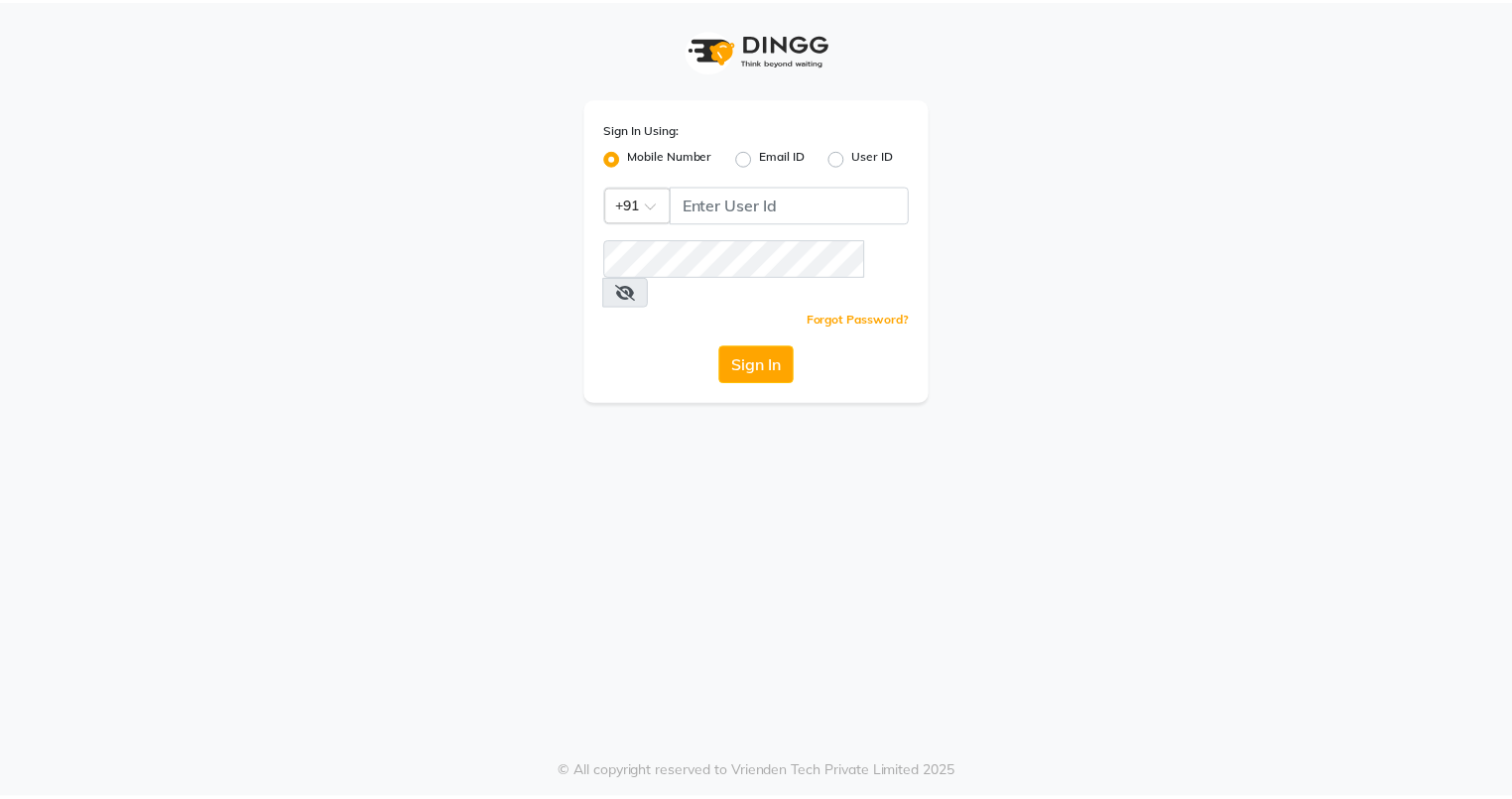 scroll, scrollTop: 0, scrollLeft: 0, axis: both 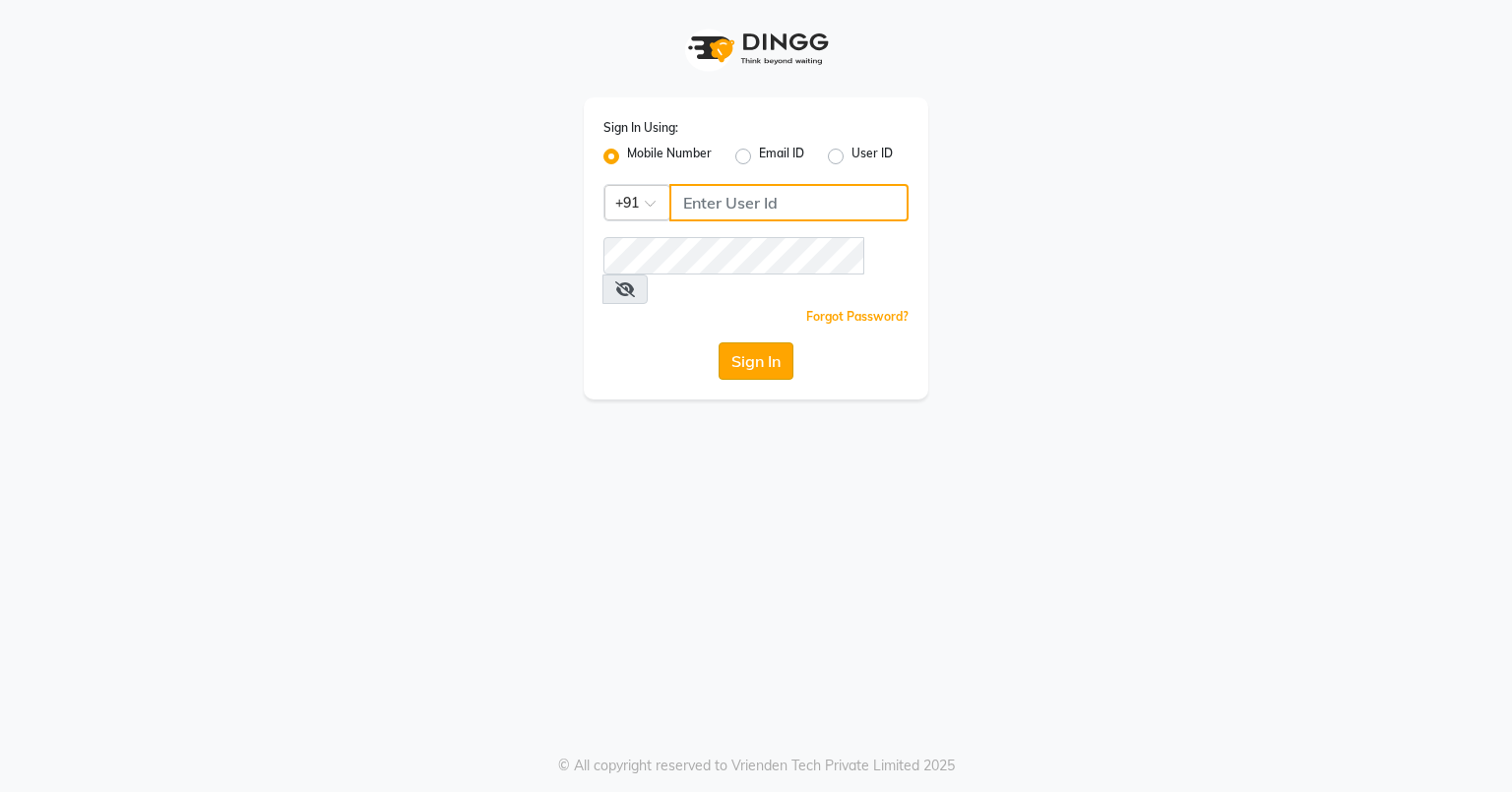 type on "[PHONE]" 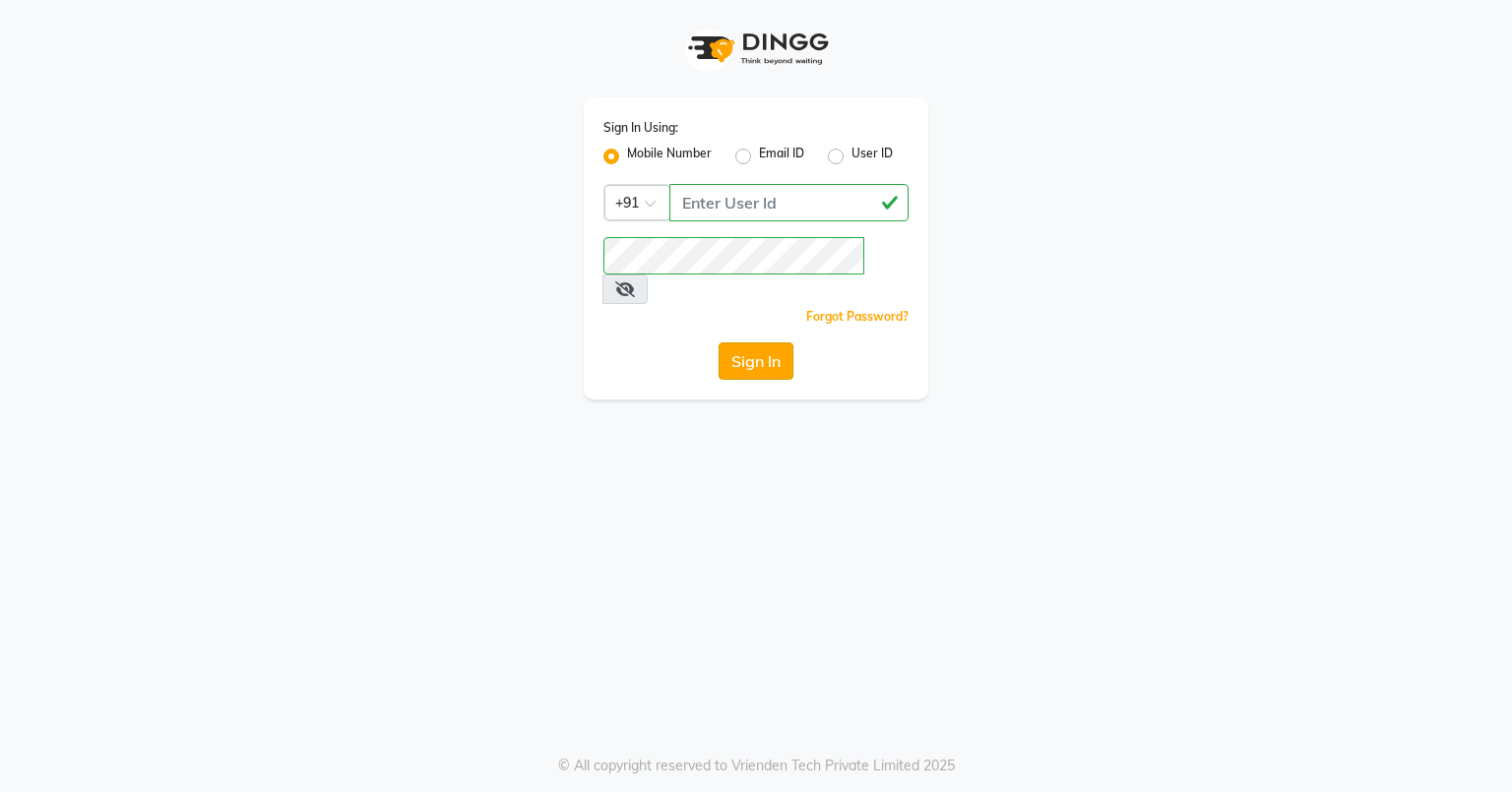 click on "Sign In" 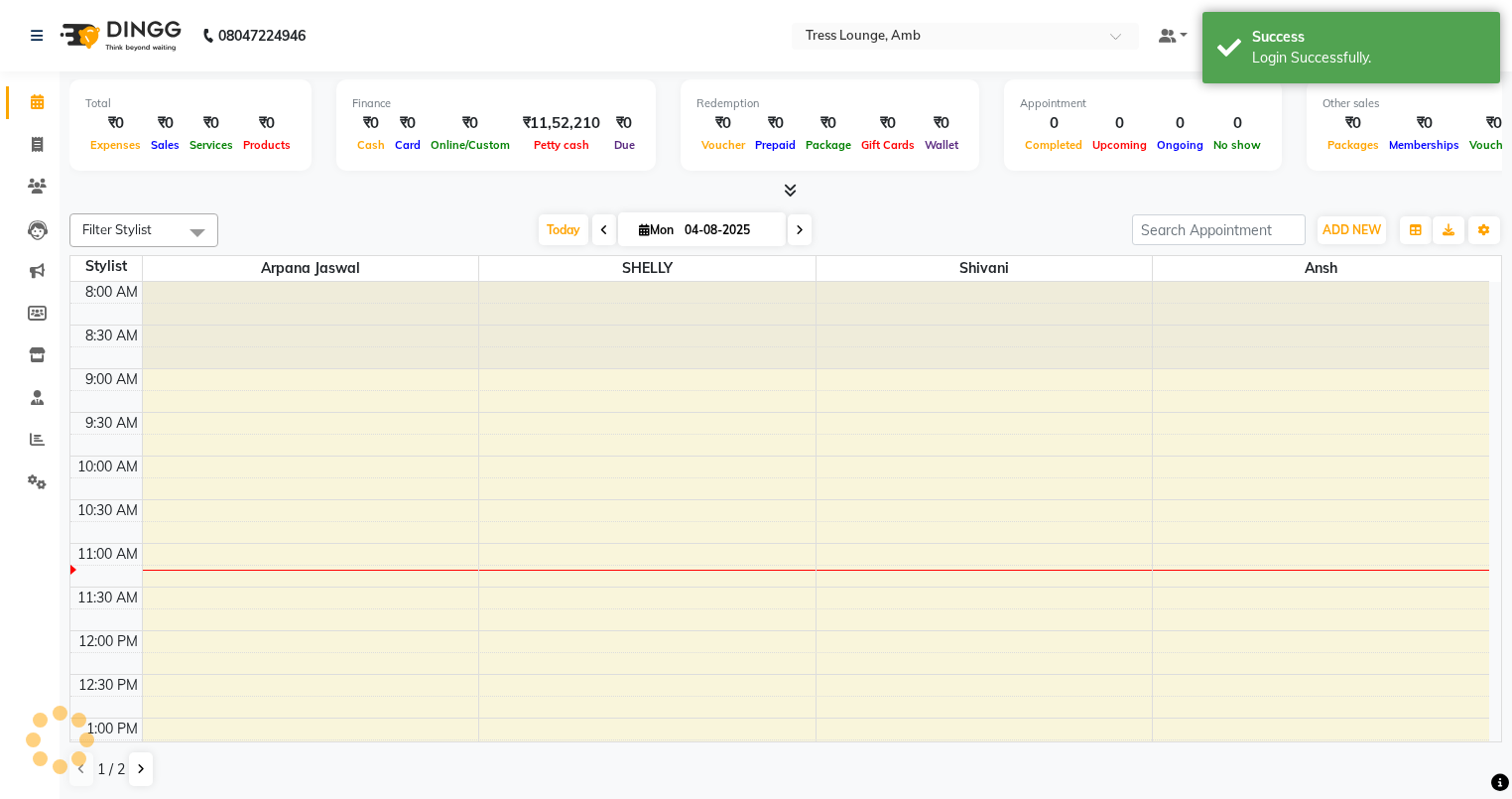 scroll, scrollTop: 0, scrollLeft: 0, axis: both 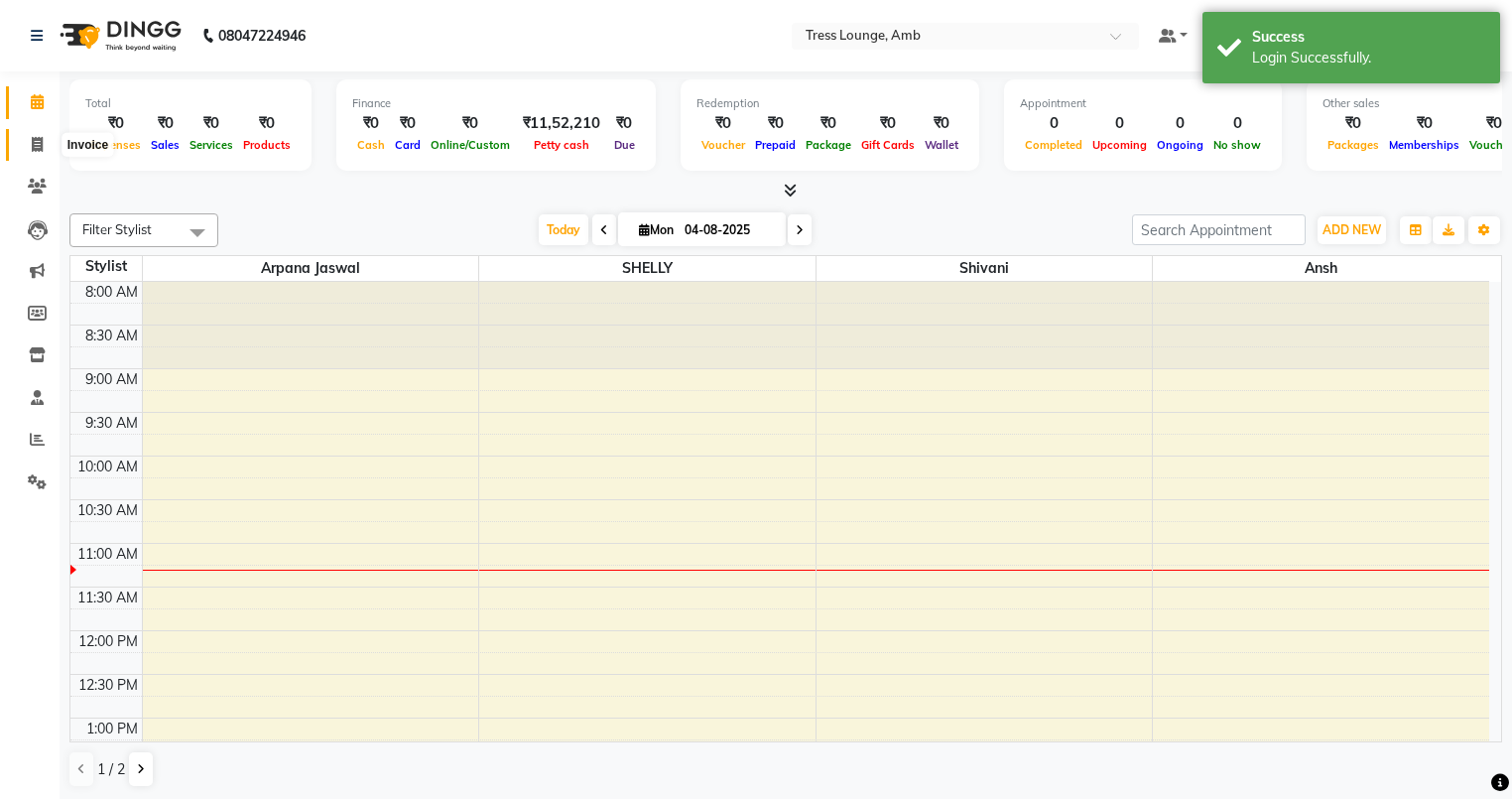 click 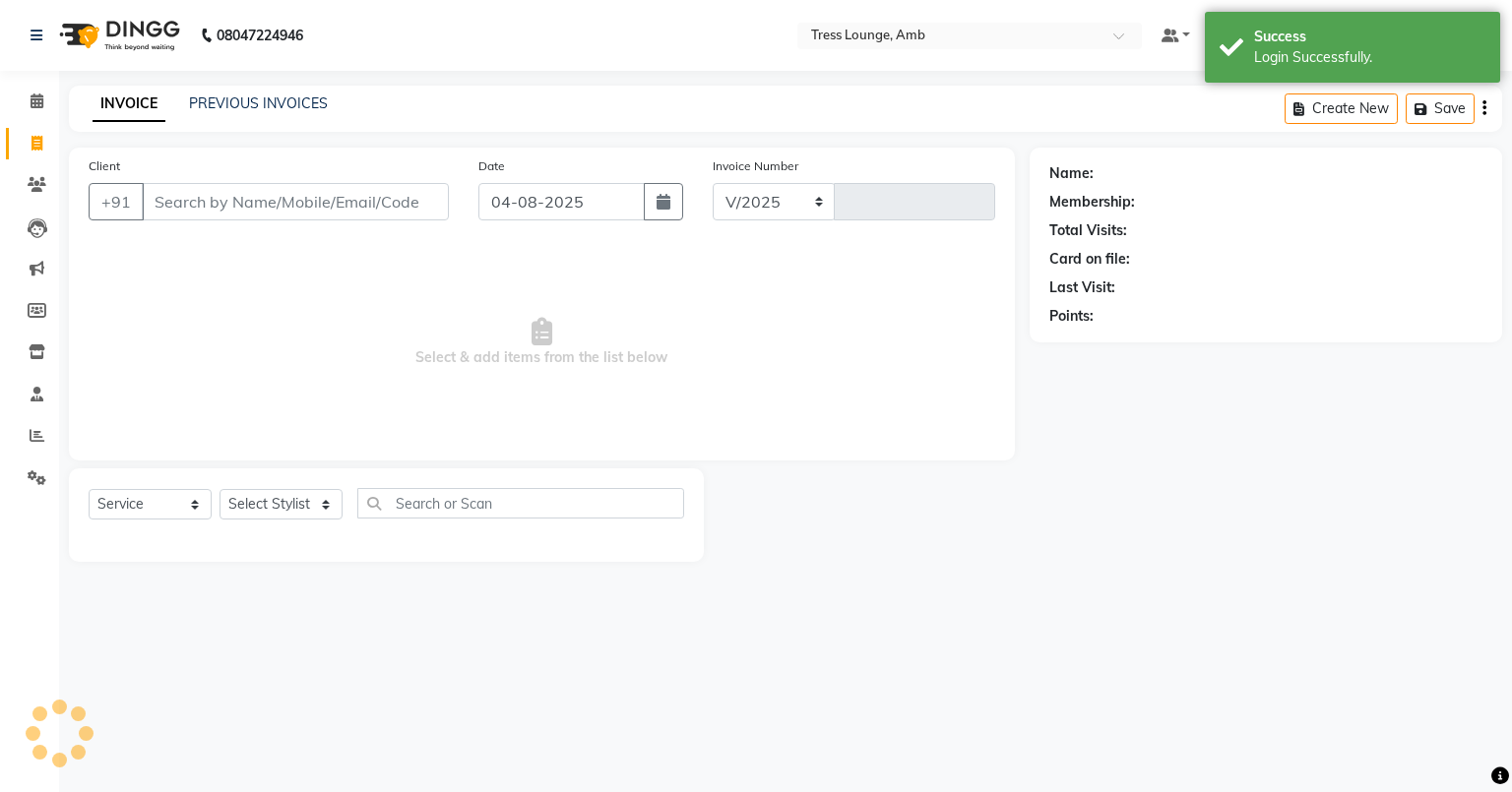 select on "5899" 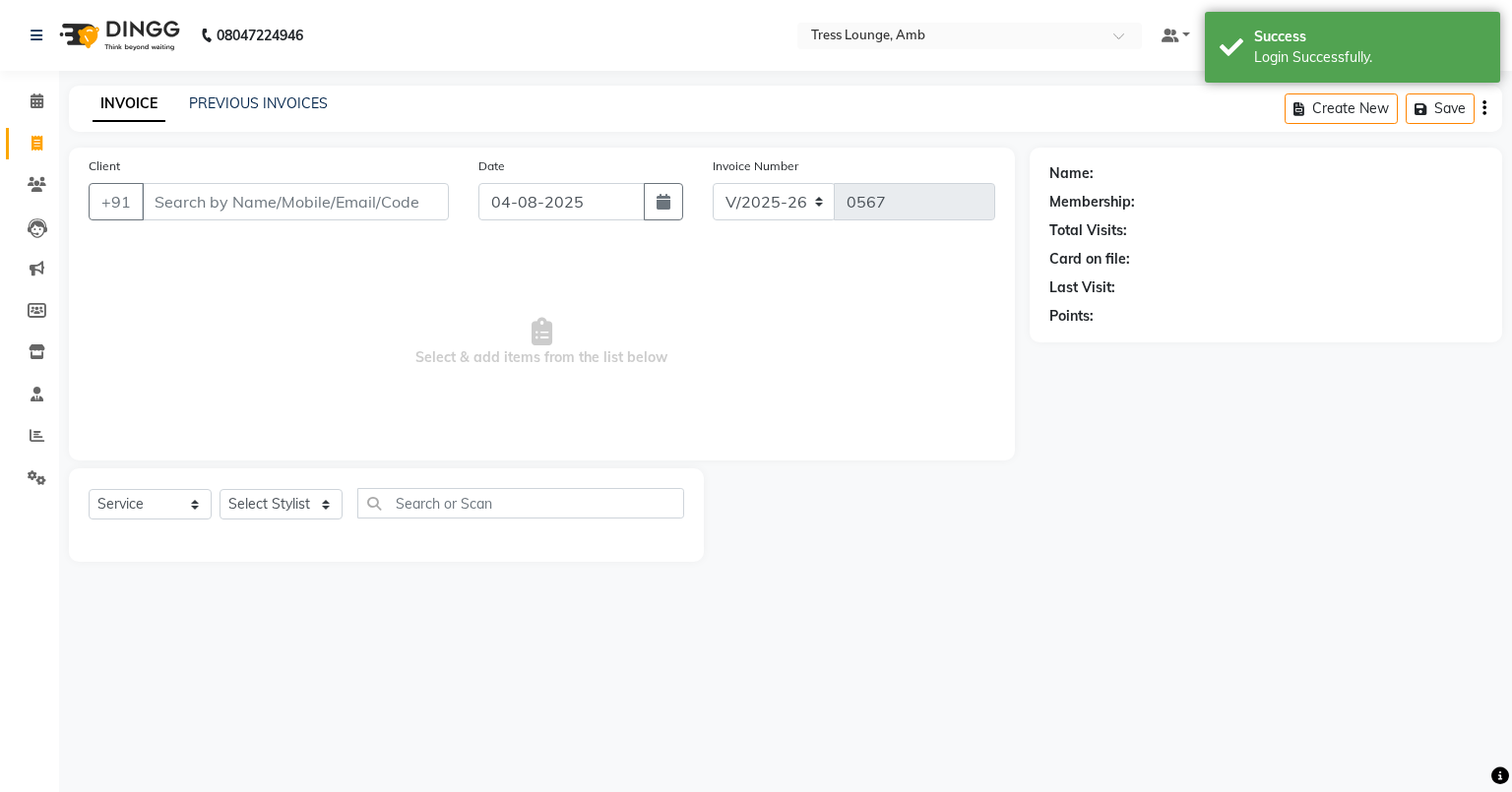 click on "Client" at bounding box center [295, 202] 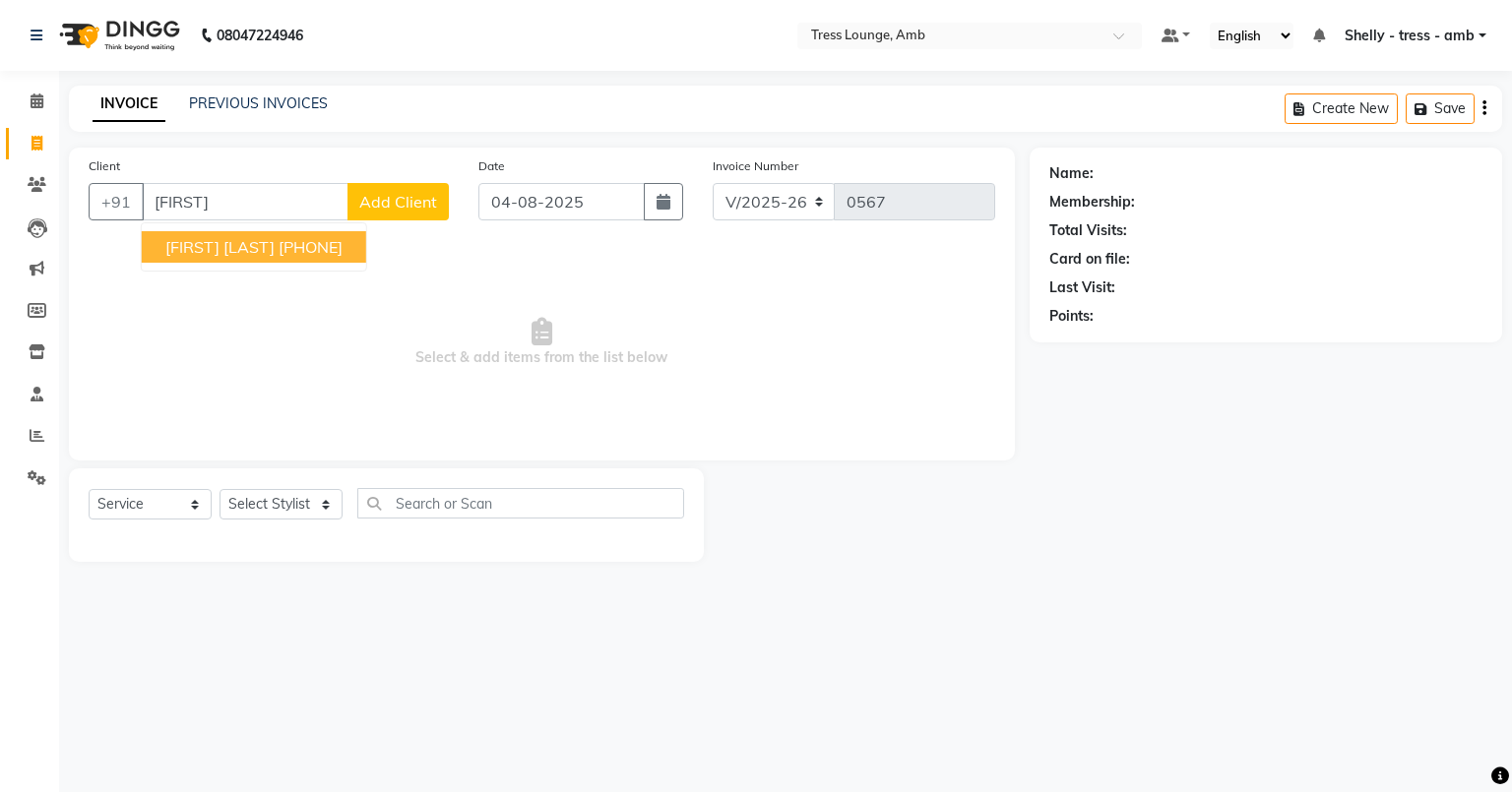 click on "[FIRST] [LAST]" at bounding box center [220, 247] 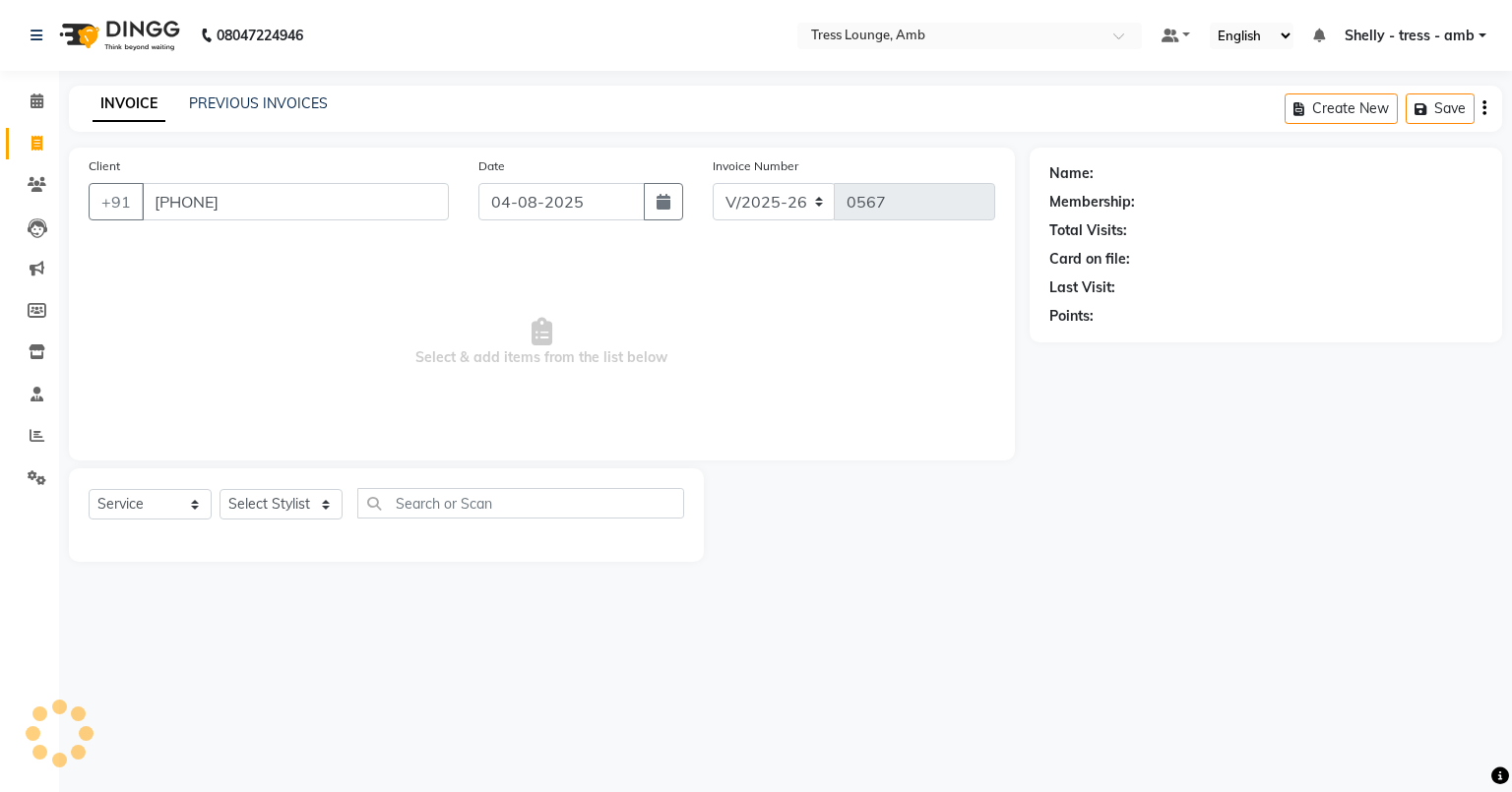 type on "[PHONE]" 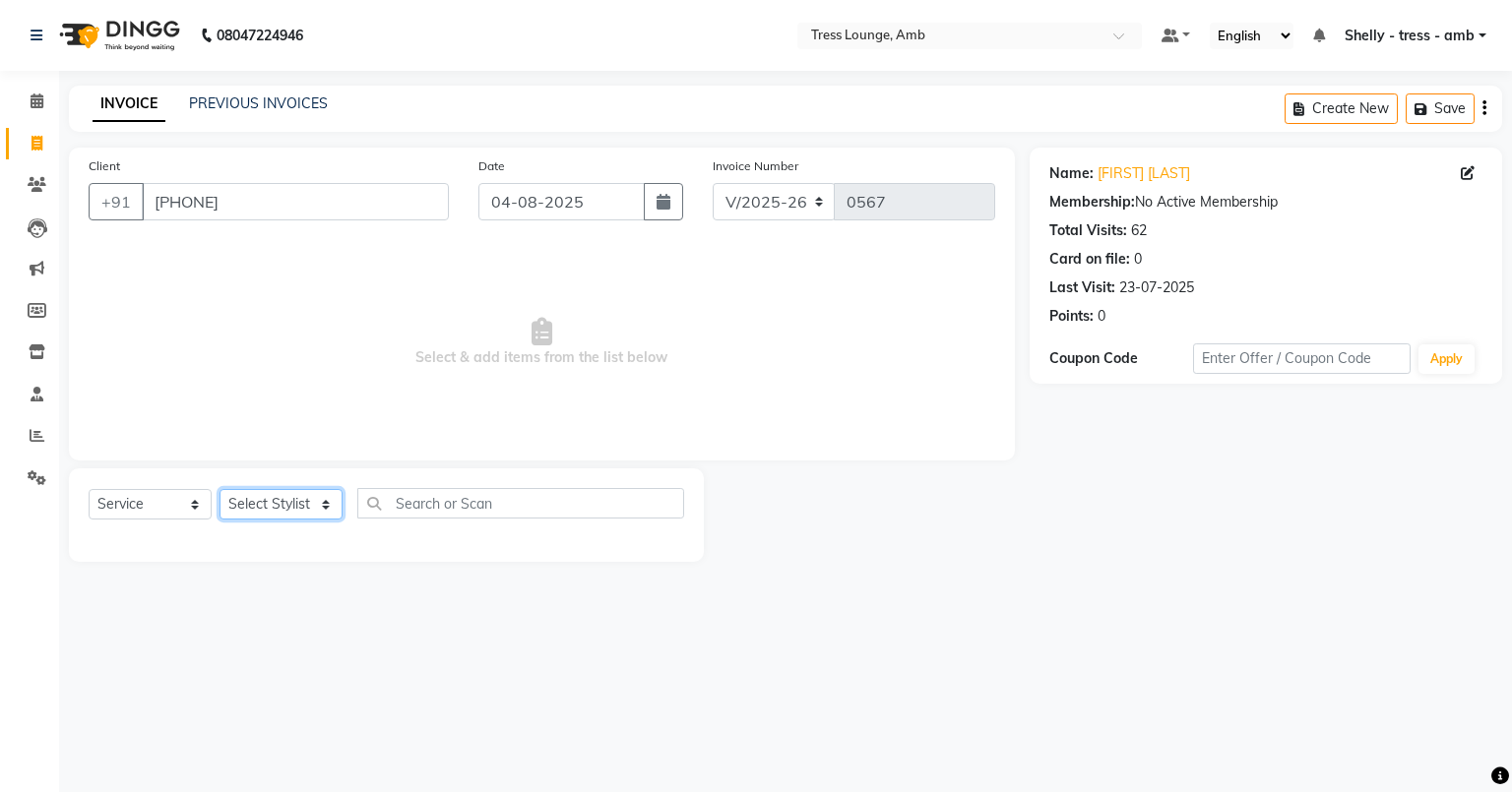 click on "Select Stylist Ansh Arpana jaswal SHELLY Shivani Vijay vishal" 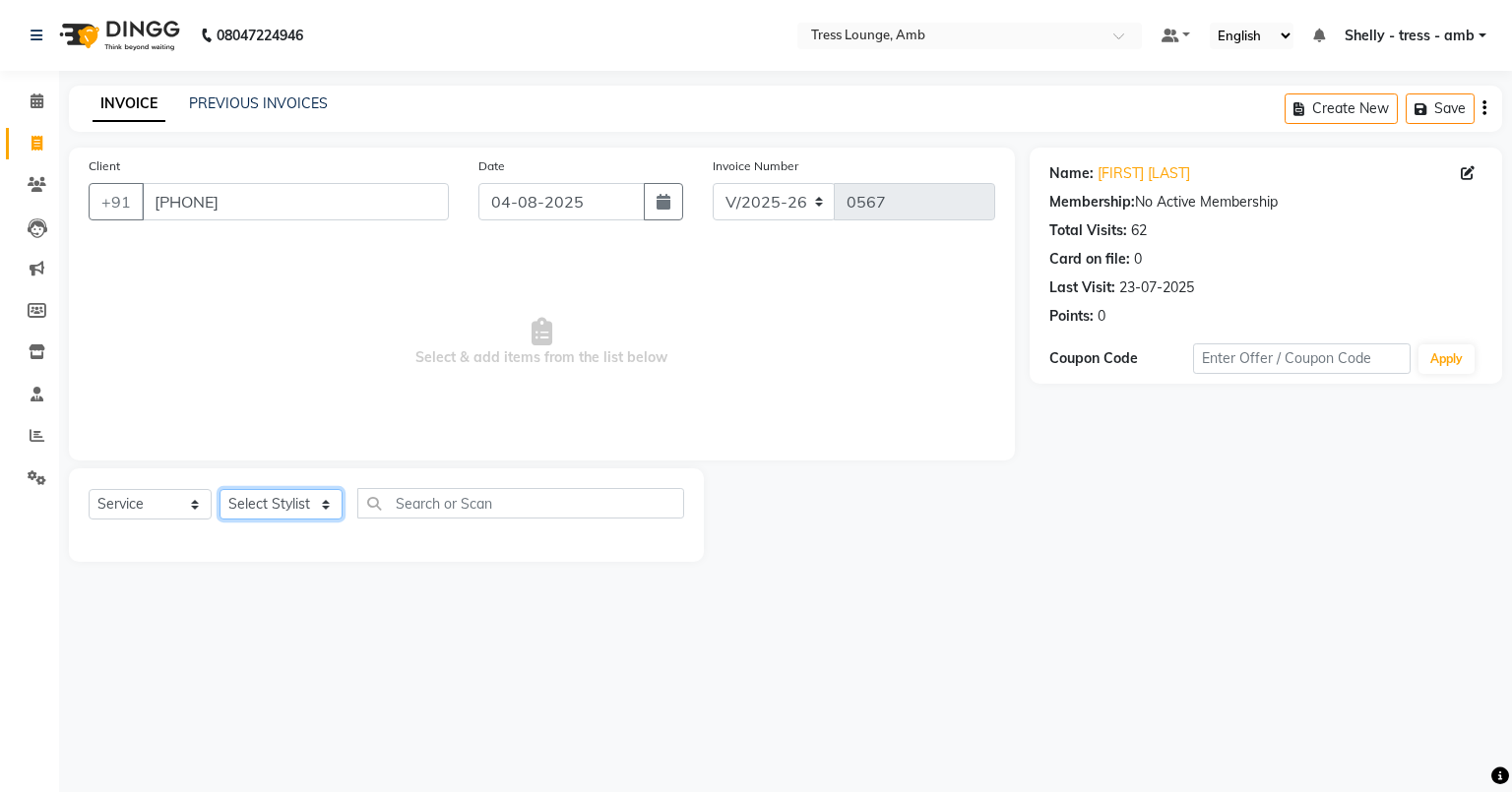 select on "[NUMBER]" 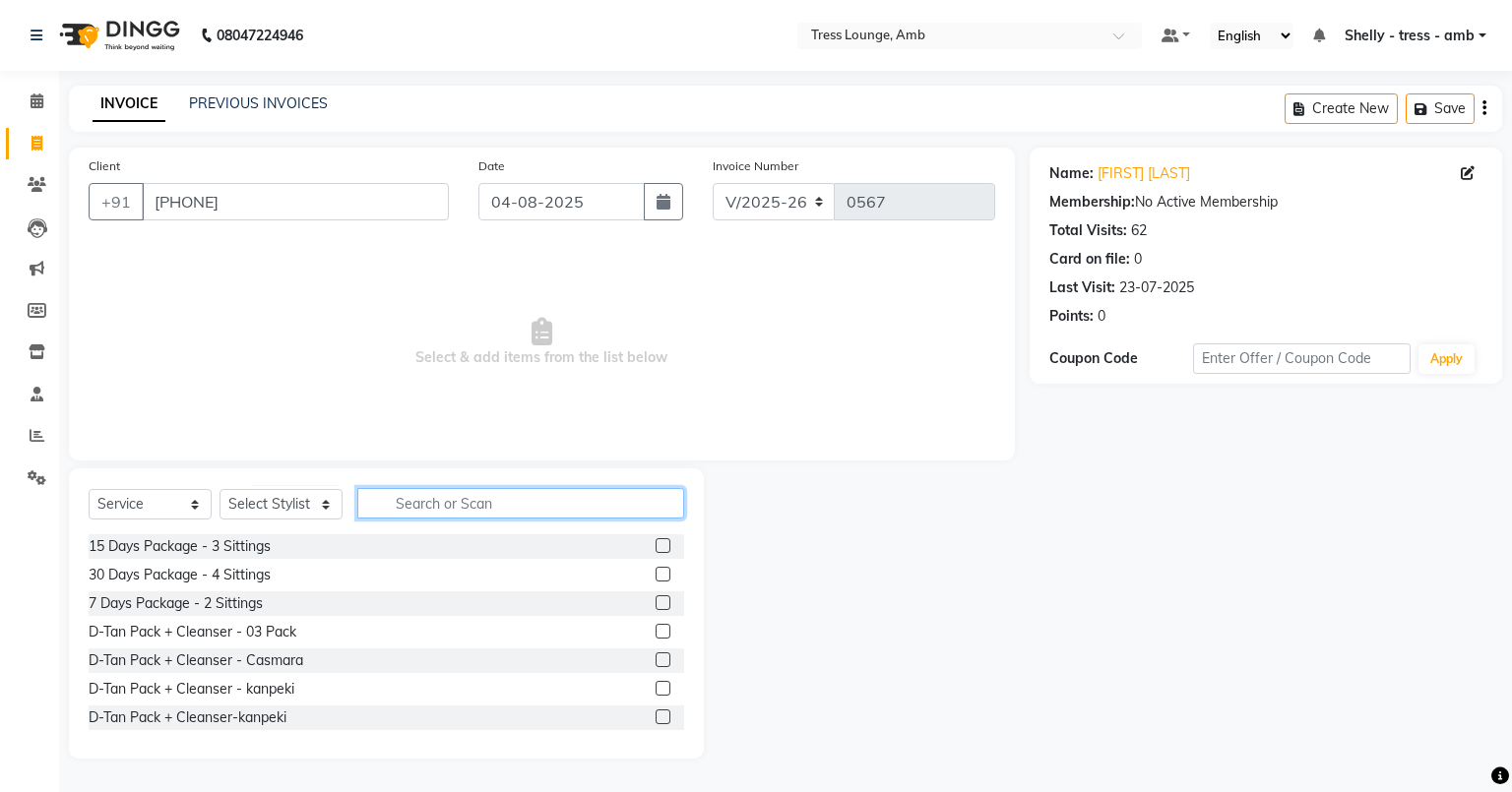 click 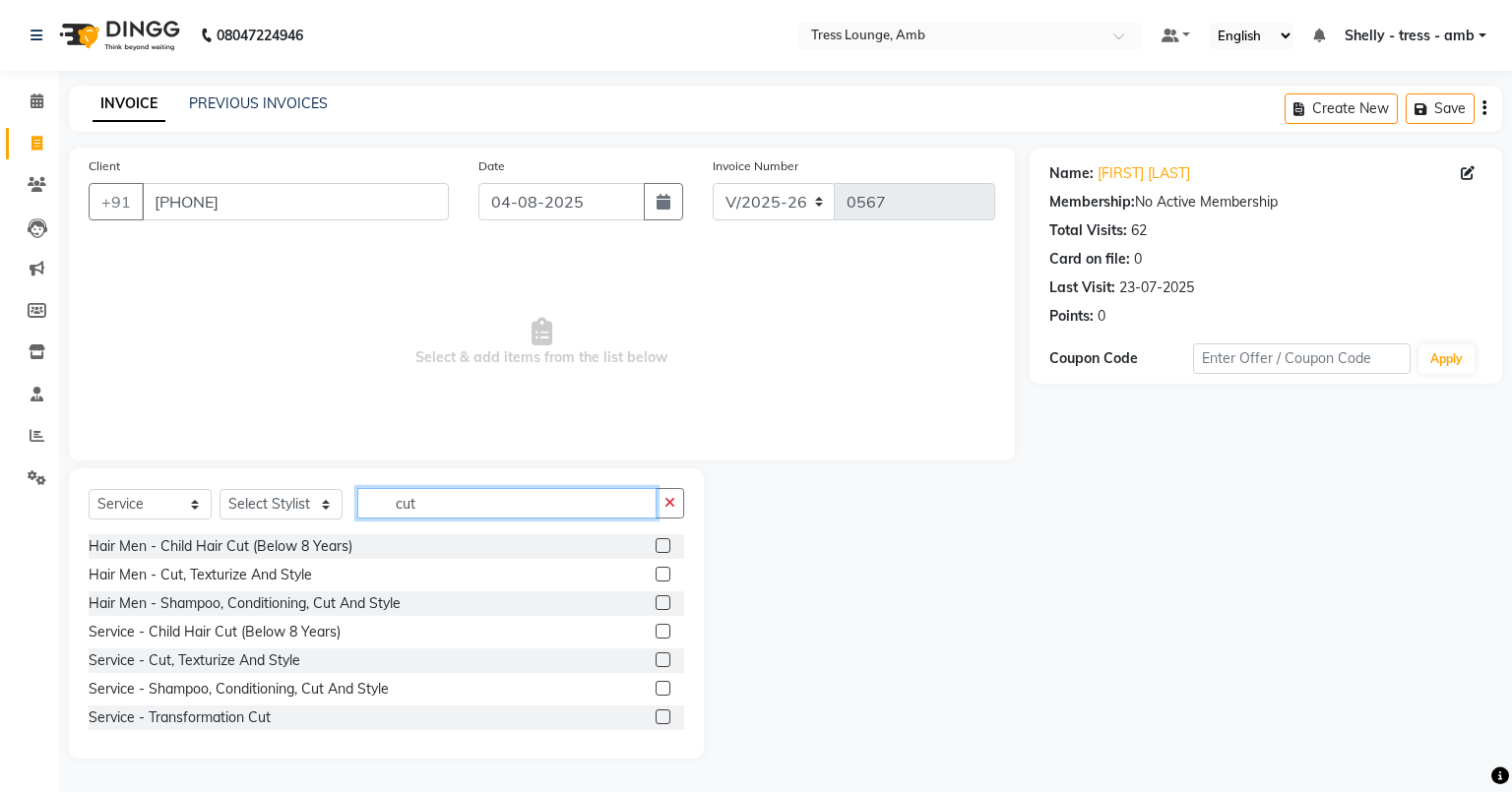 type on "cut" 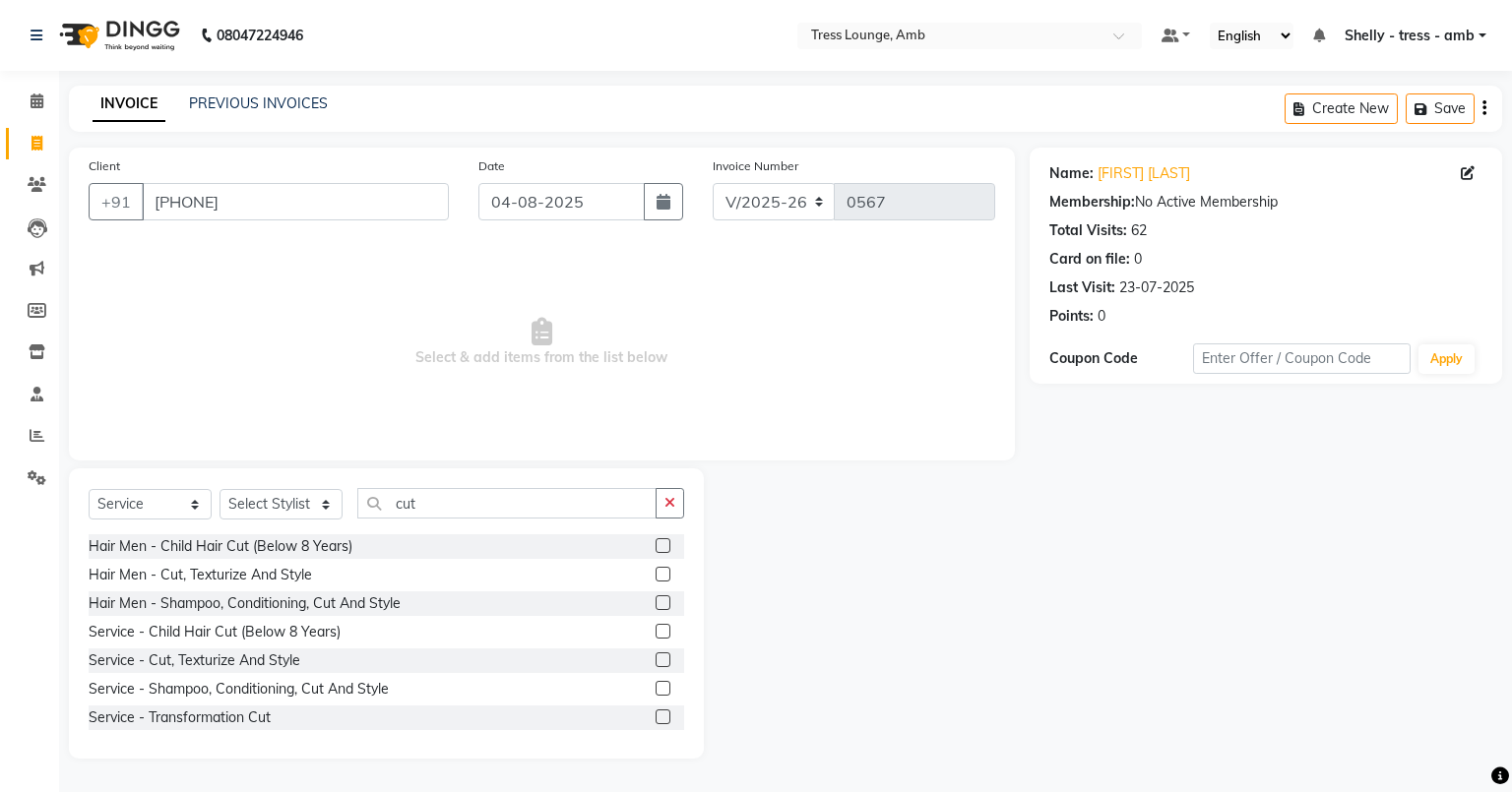 click 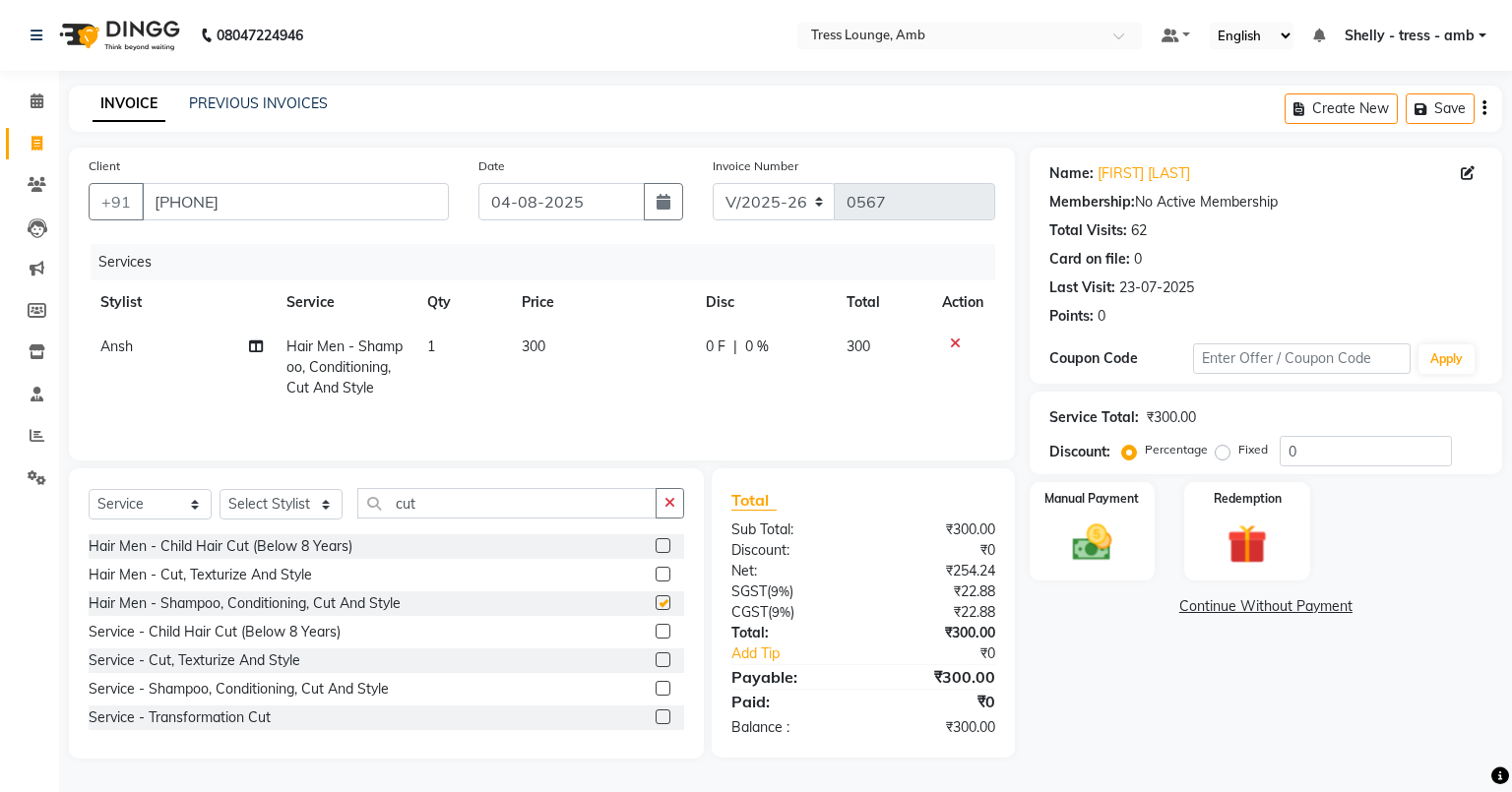 checkbox on "false" 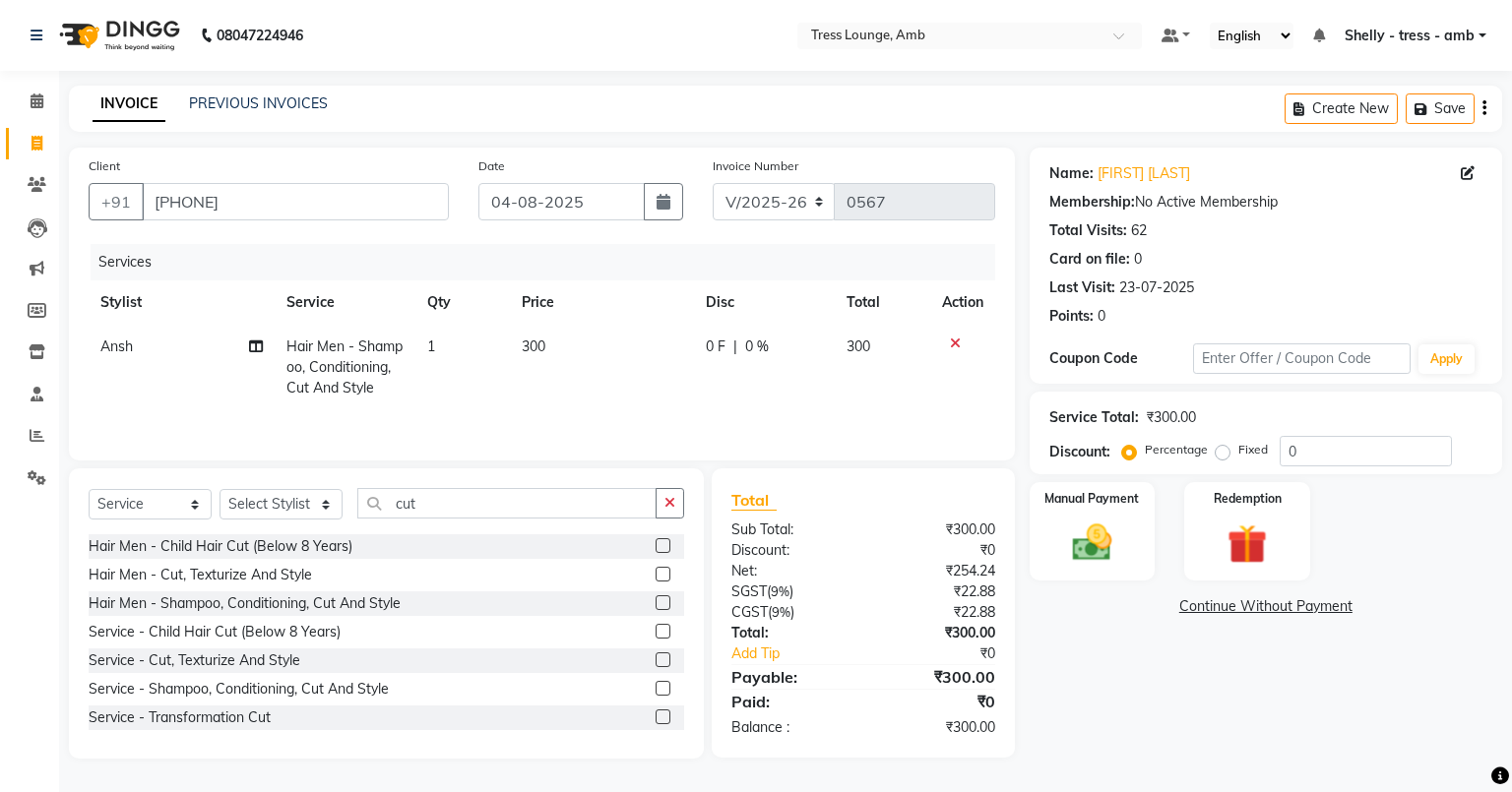 click 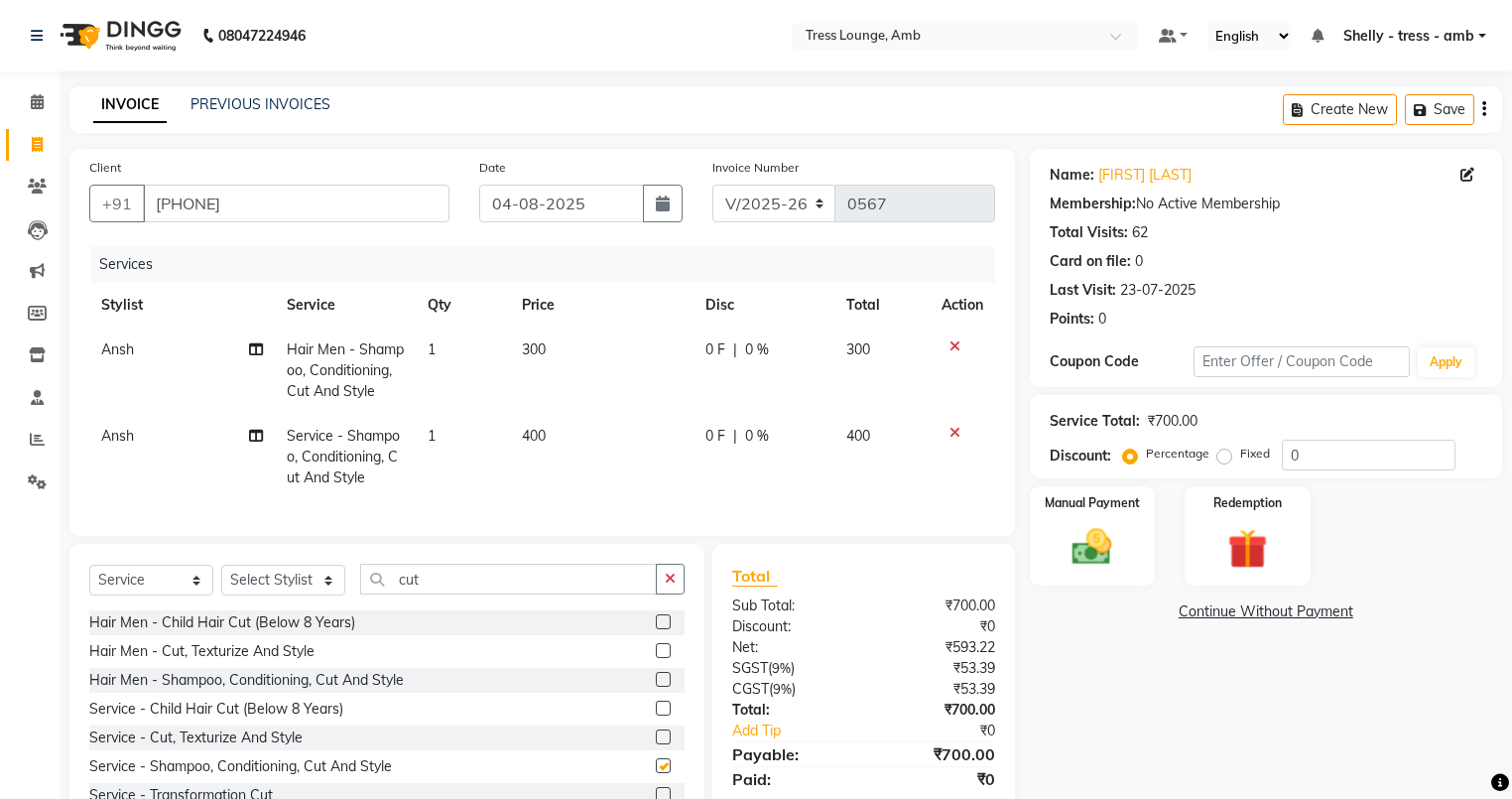 checkbox on "false" 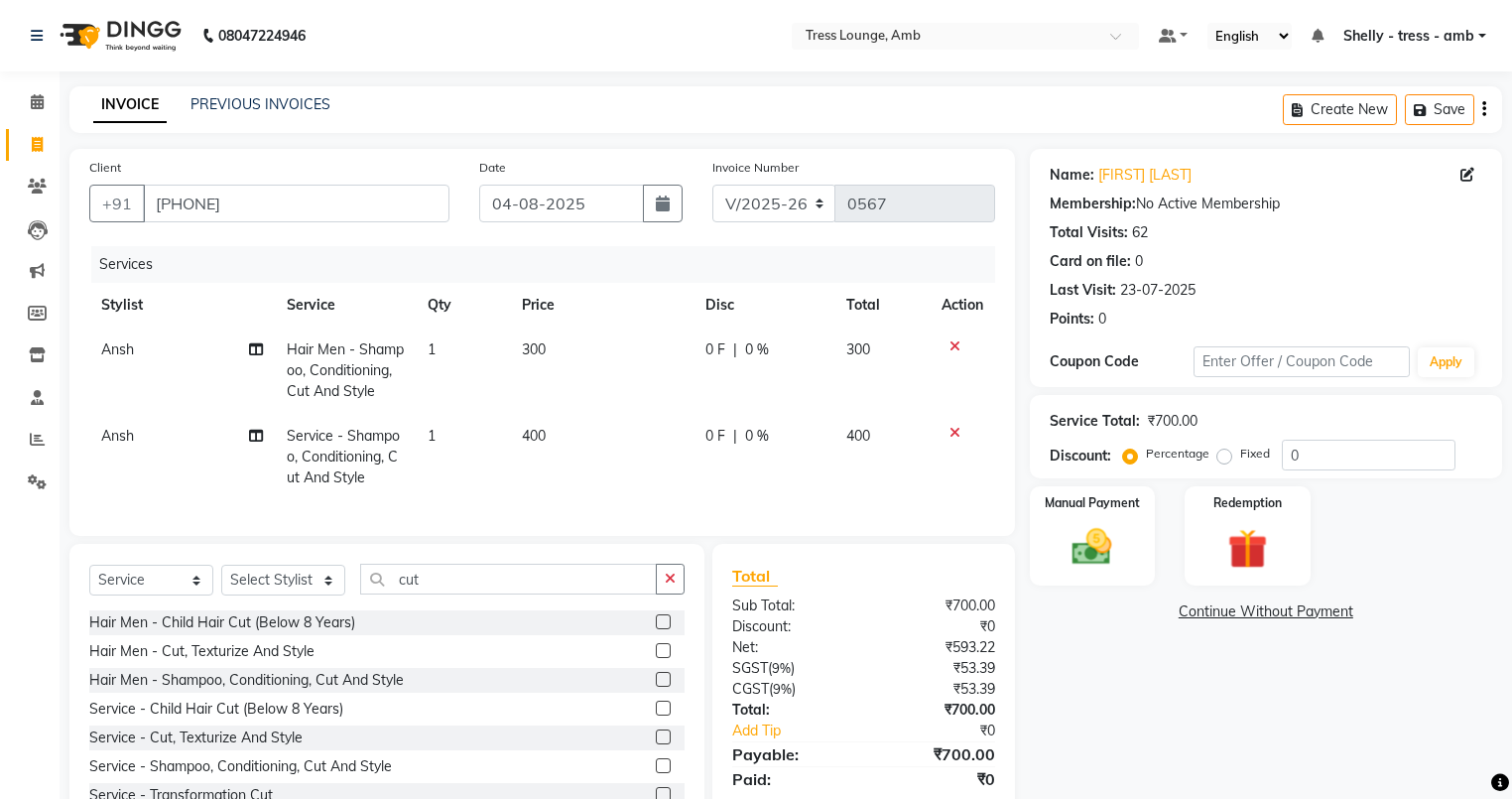 click on "300" 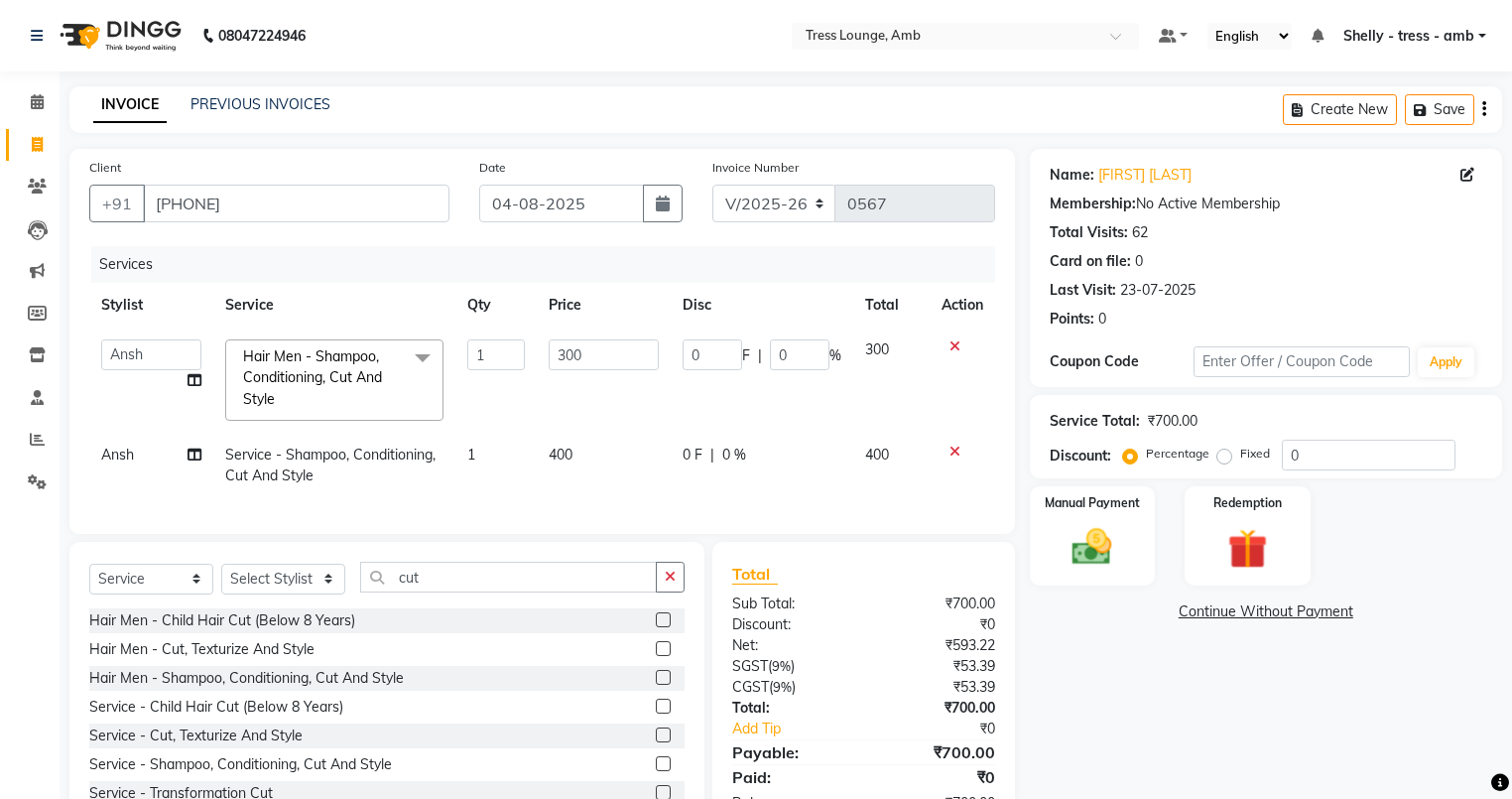 click 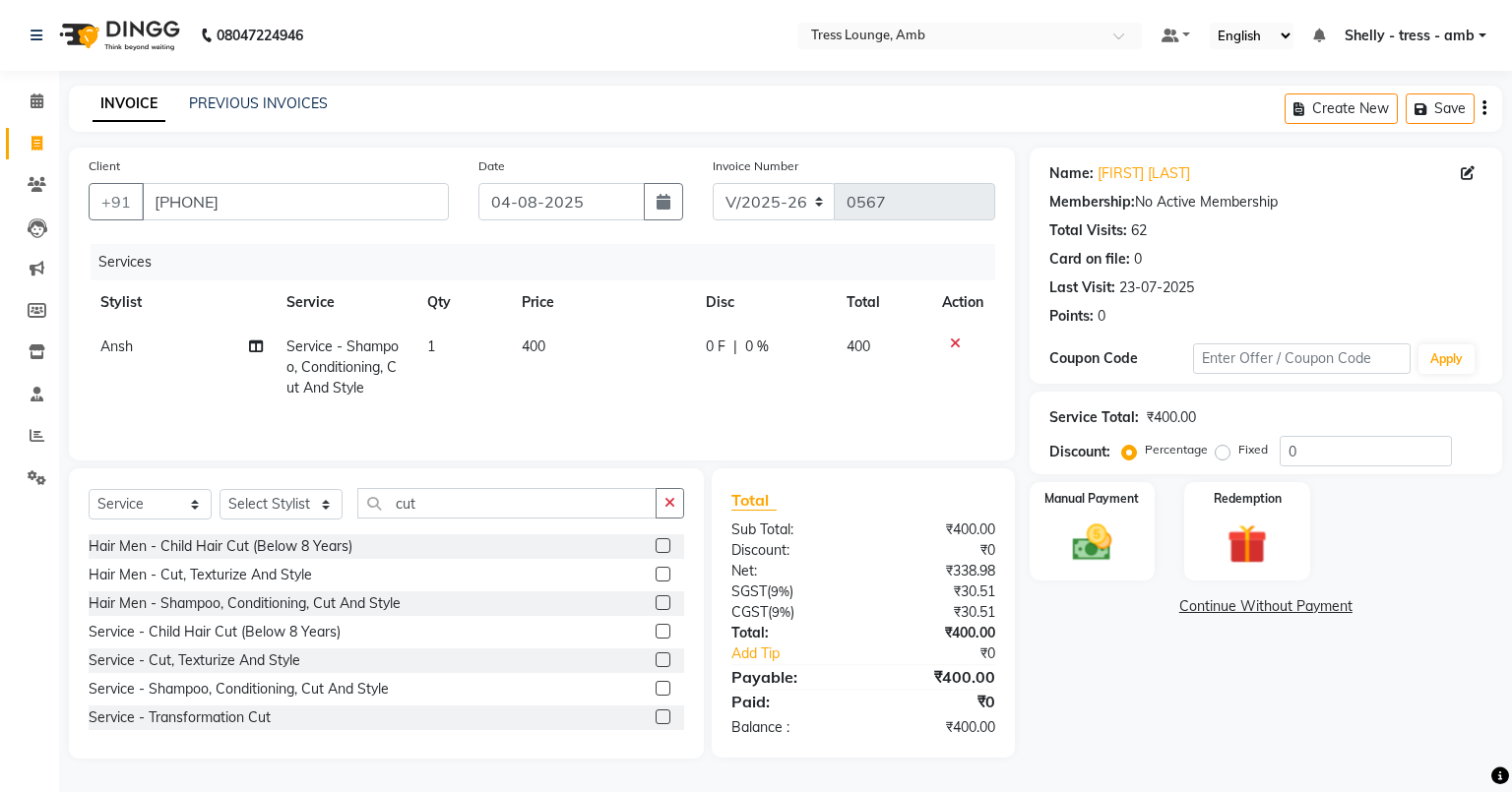 click on "400" 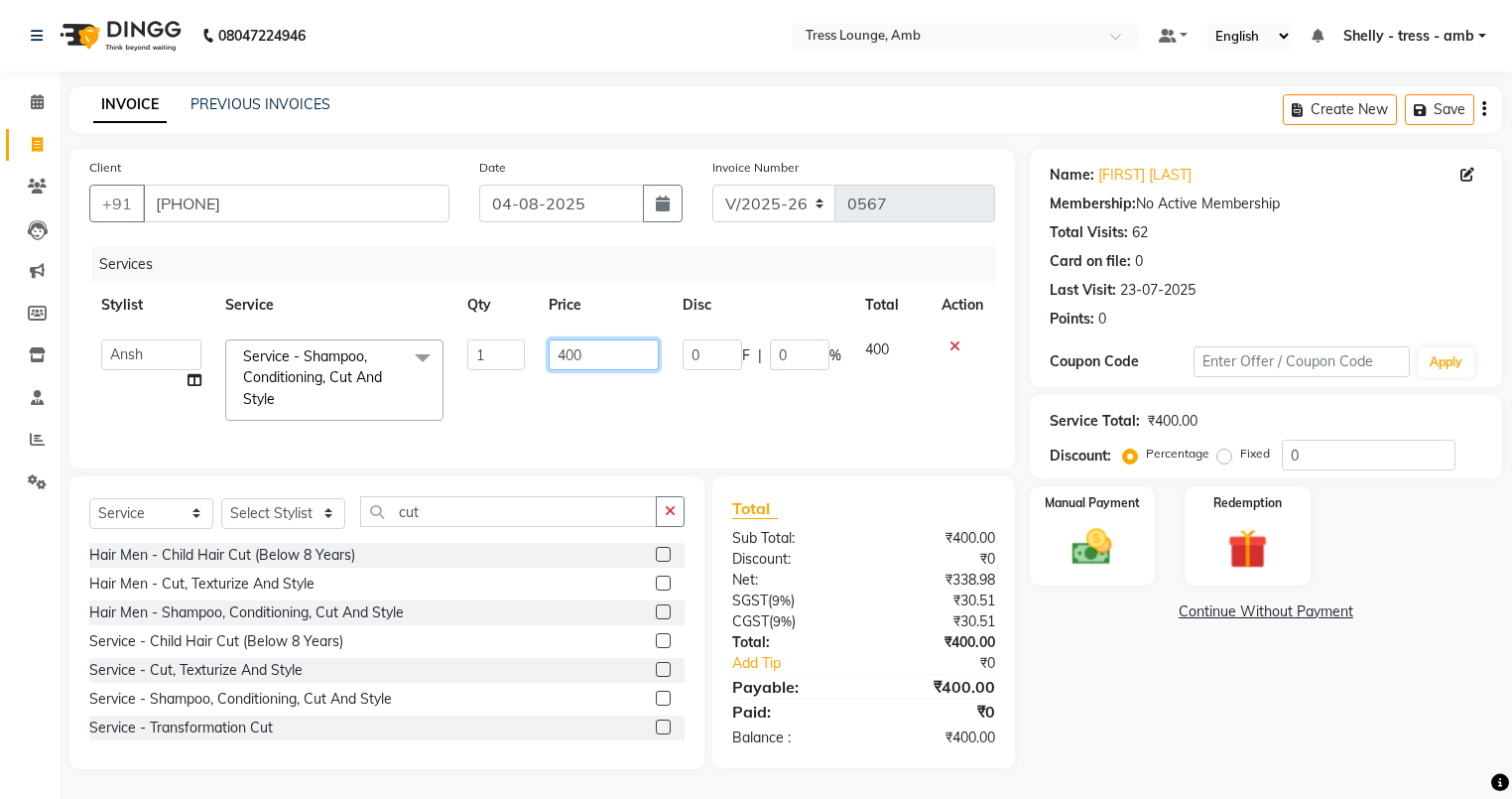 click on "400" 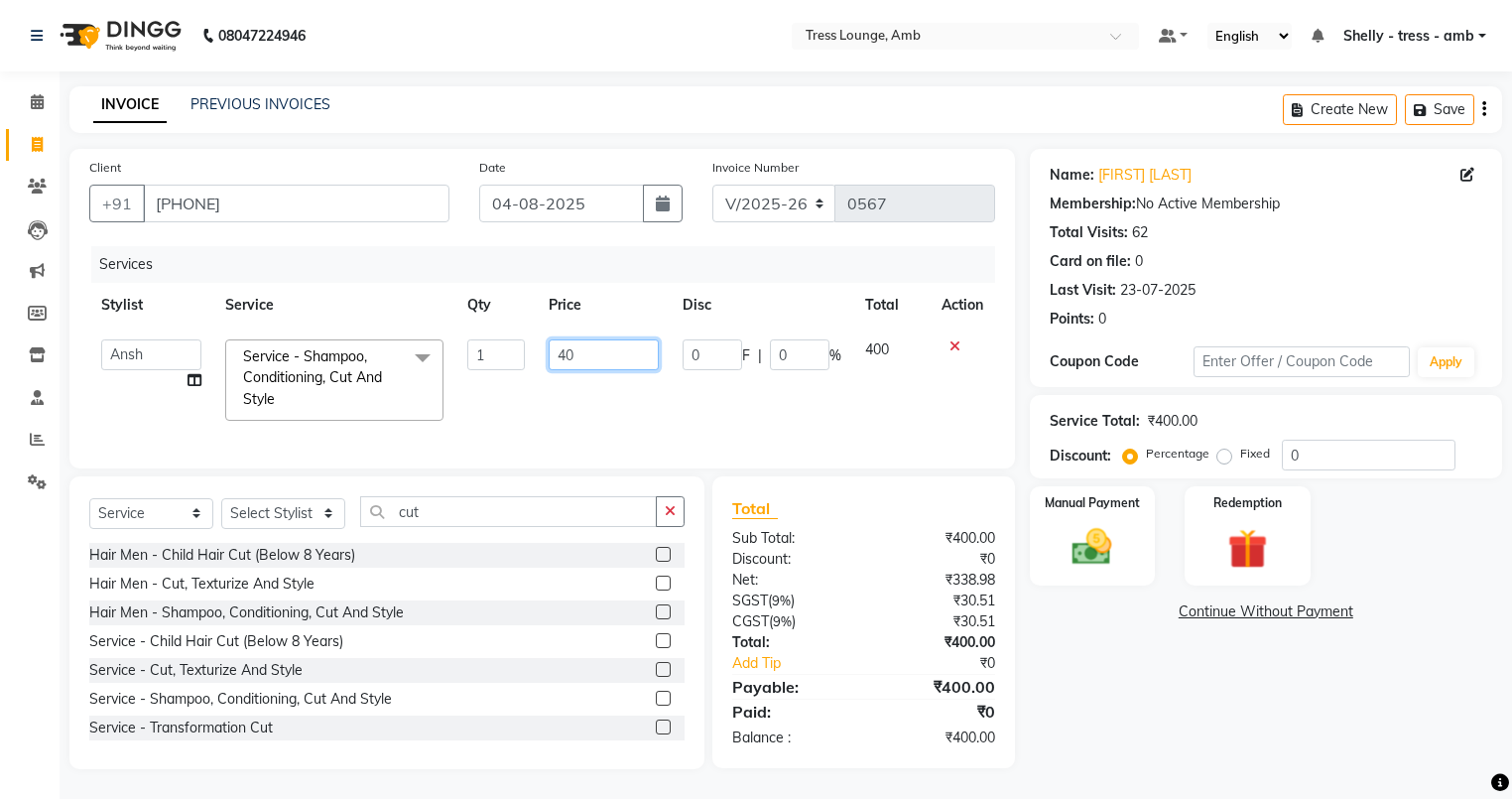 type on "4" 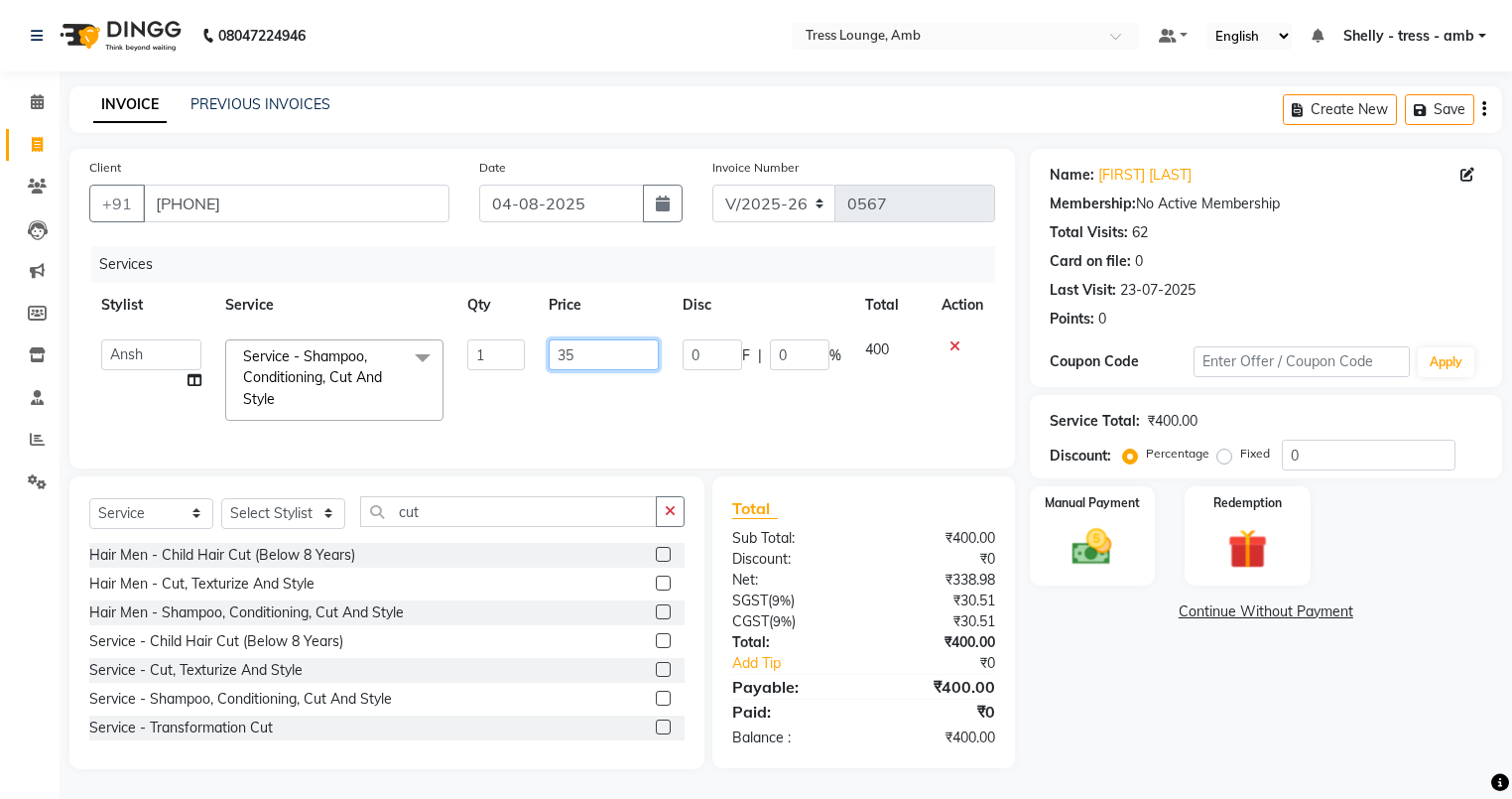 type on "350" 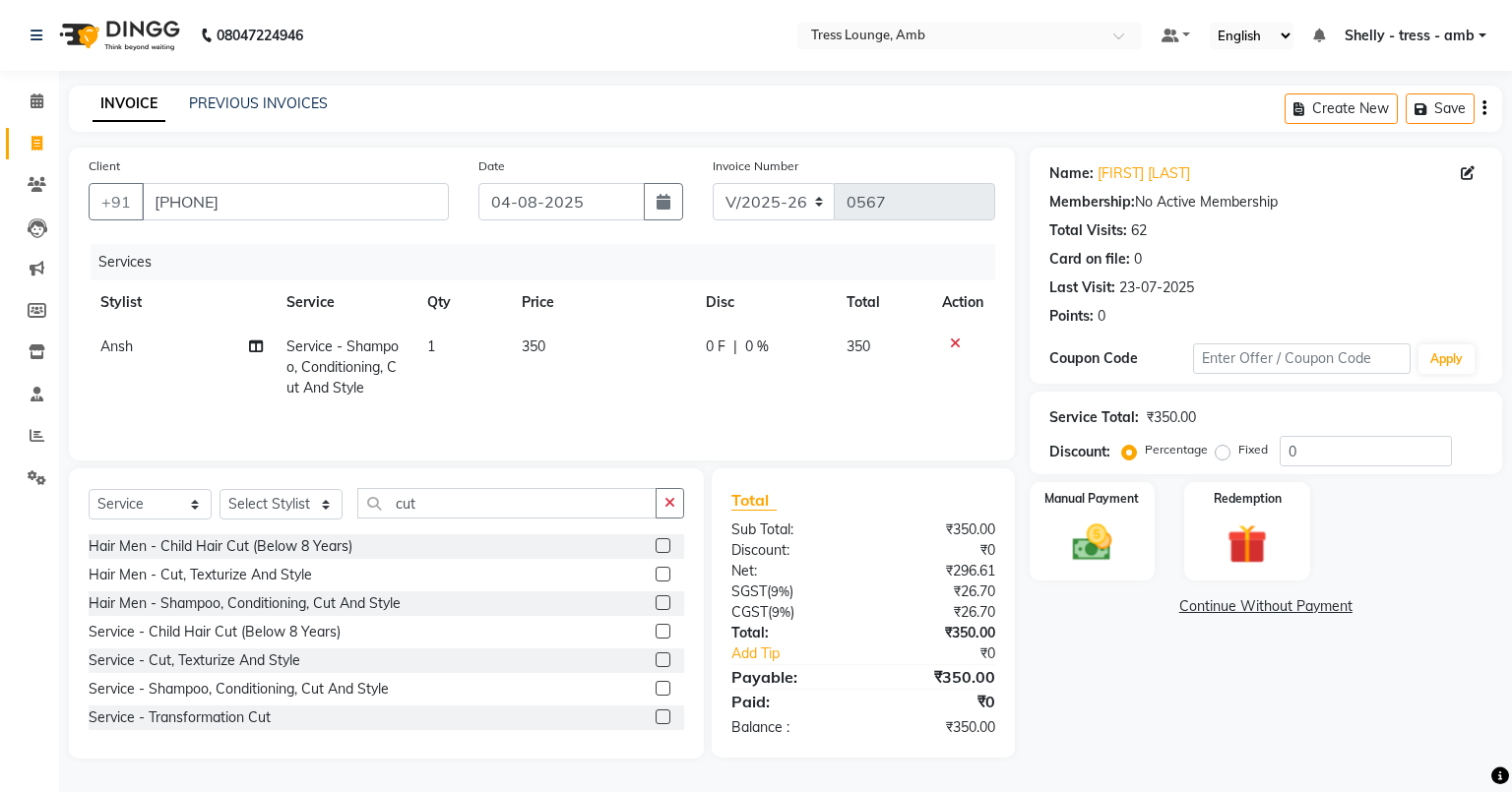 click on "350" 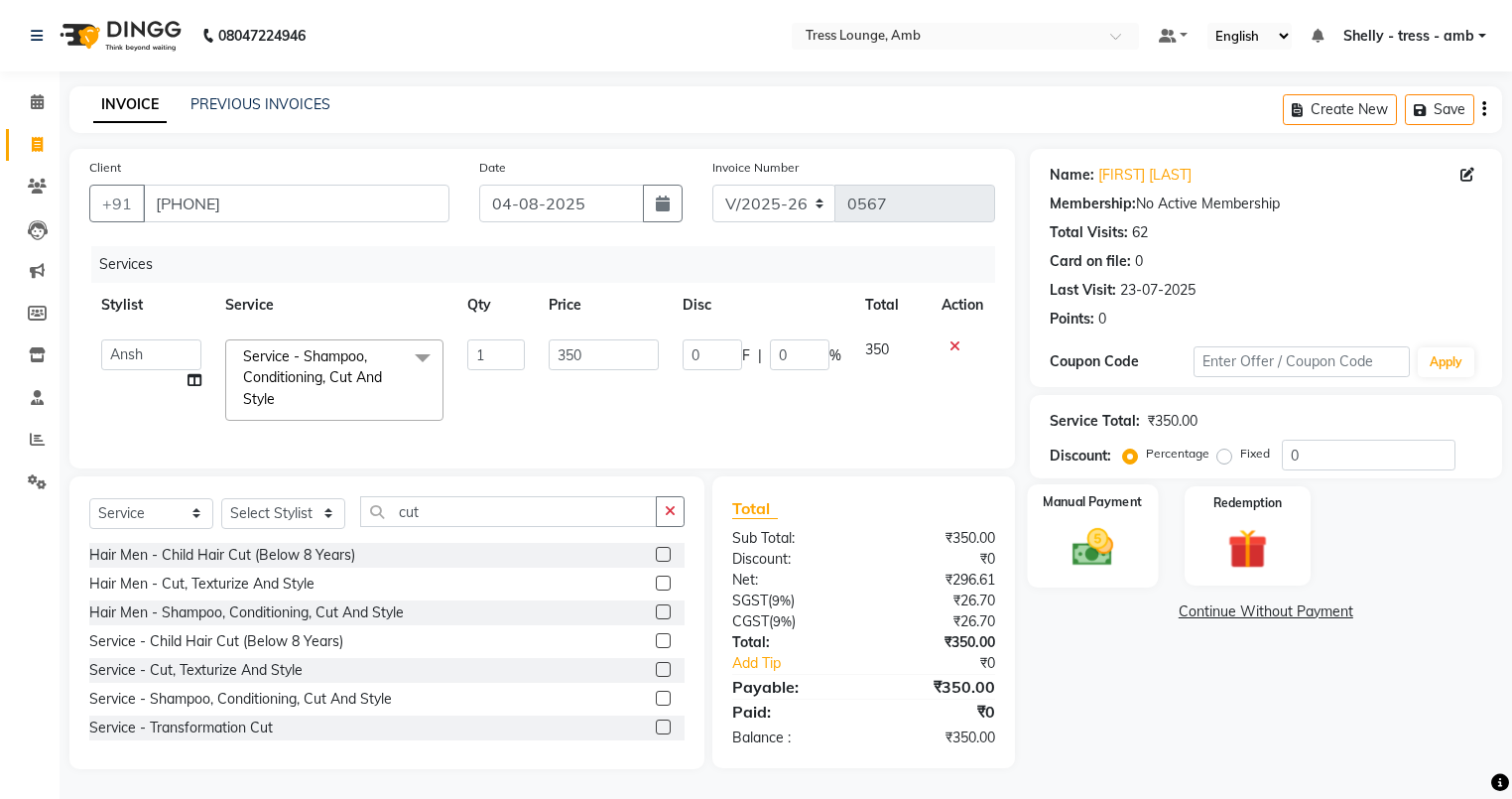 click 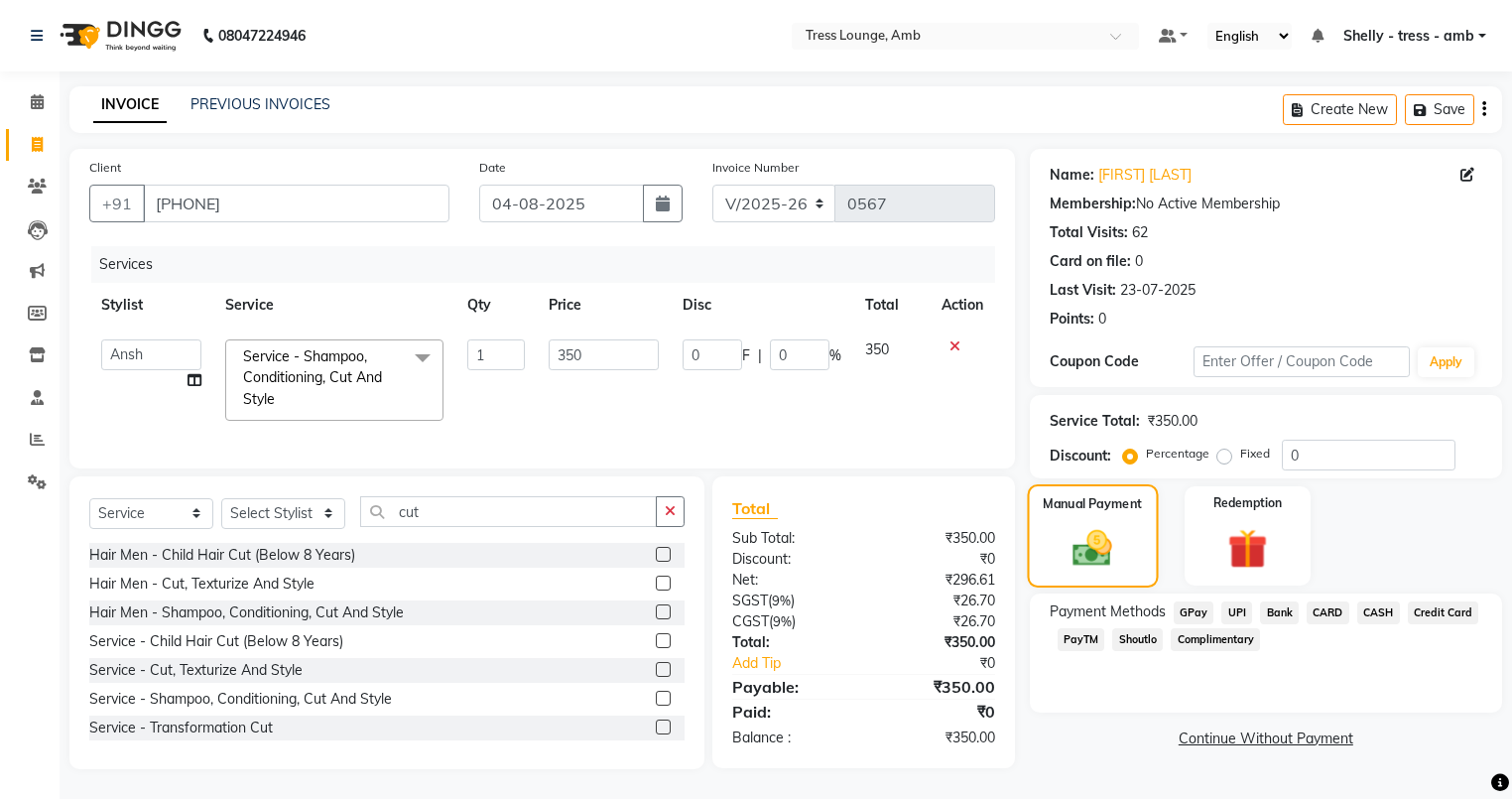 scroll, scrollTop: 12, scrollLeft: 0, axis: vertical 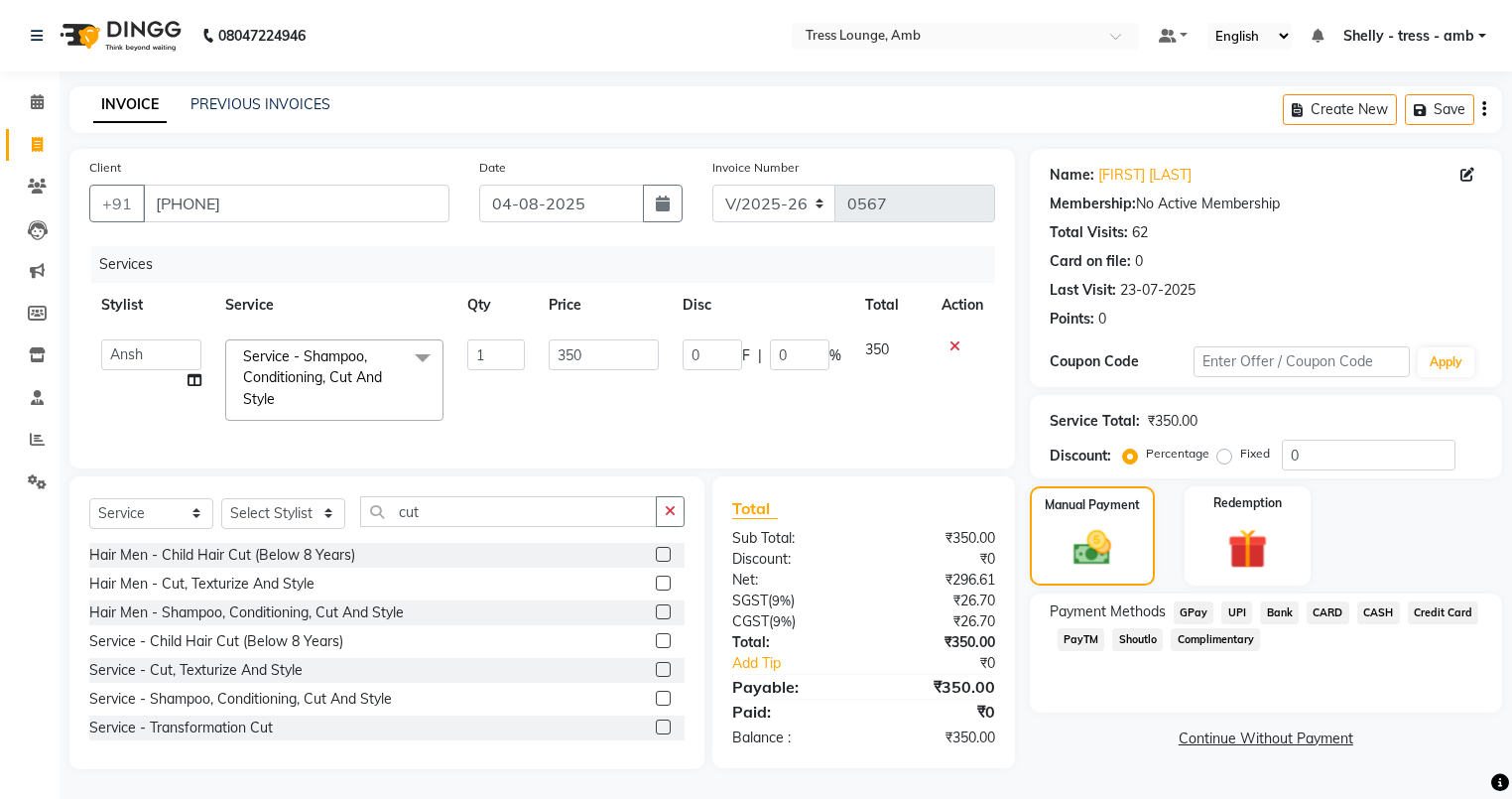 click on "UPI" 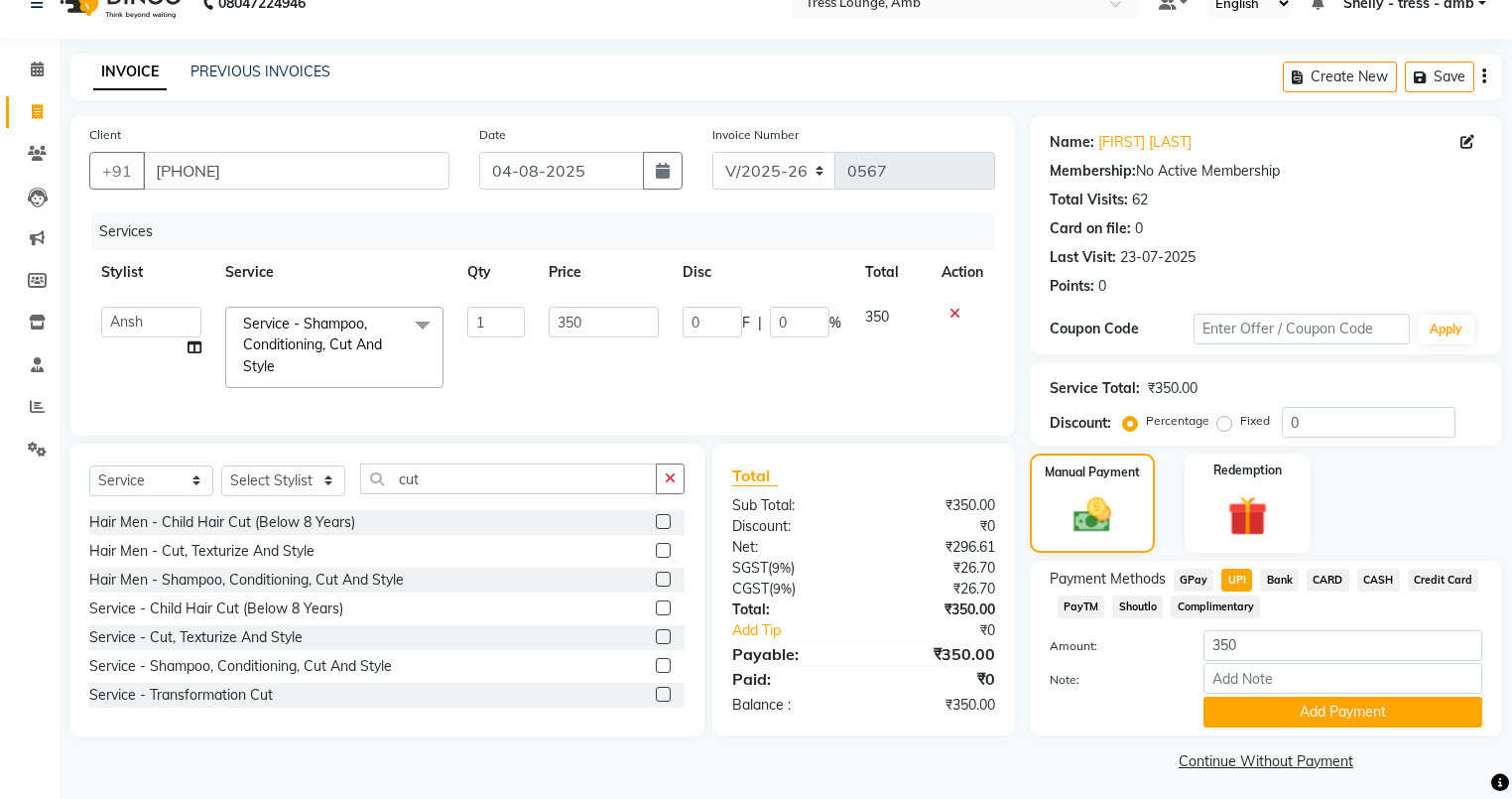 scroll, scrollTop: 42, scrollLeft: 0, axis: vertical 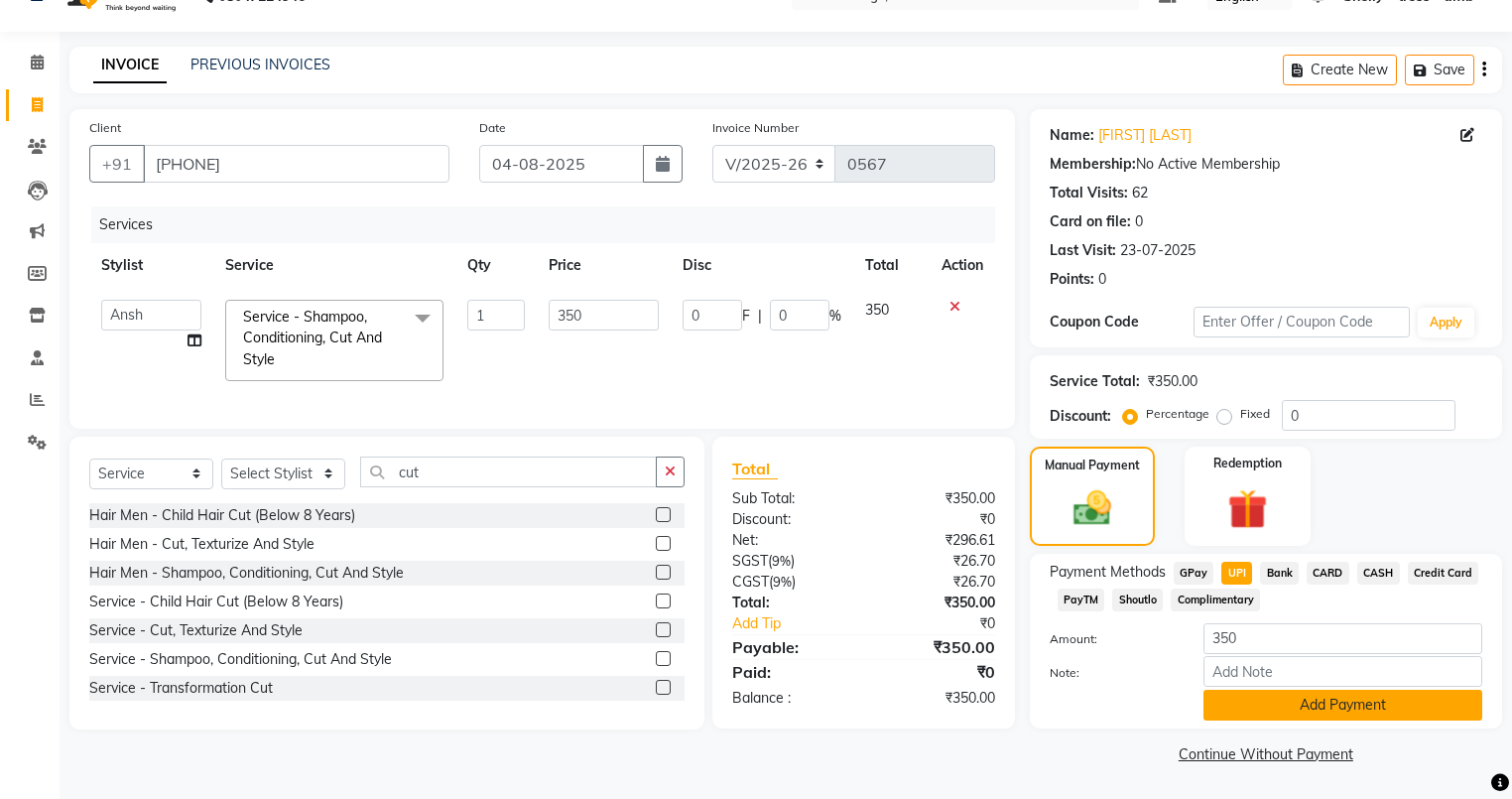 click on "Add Payment" 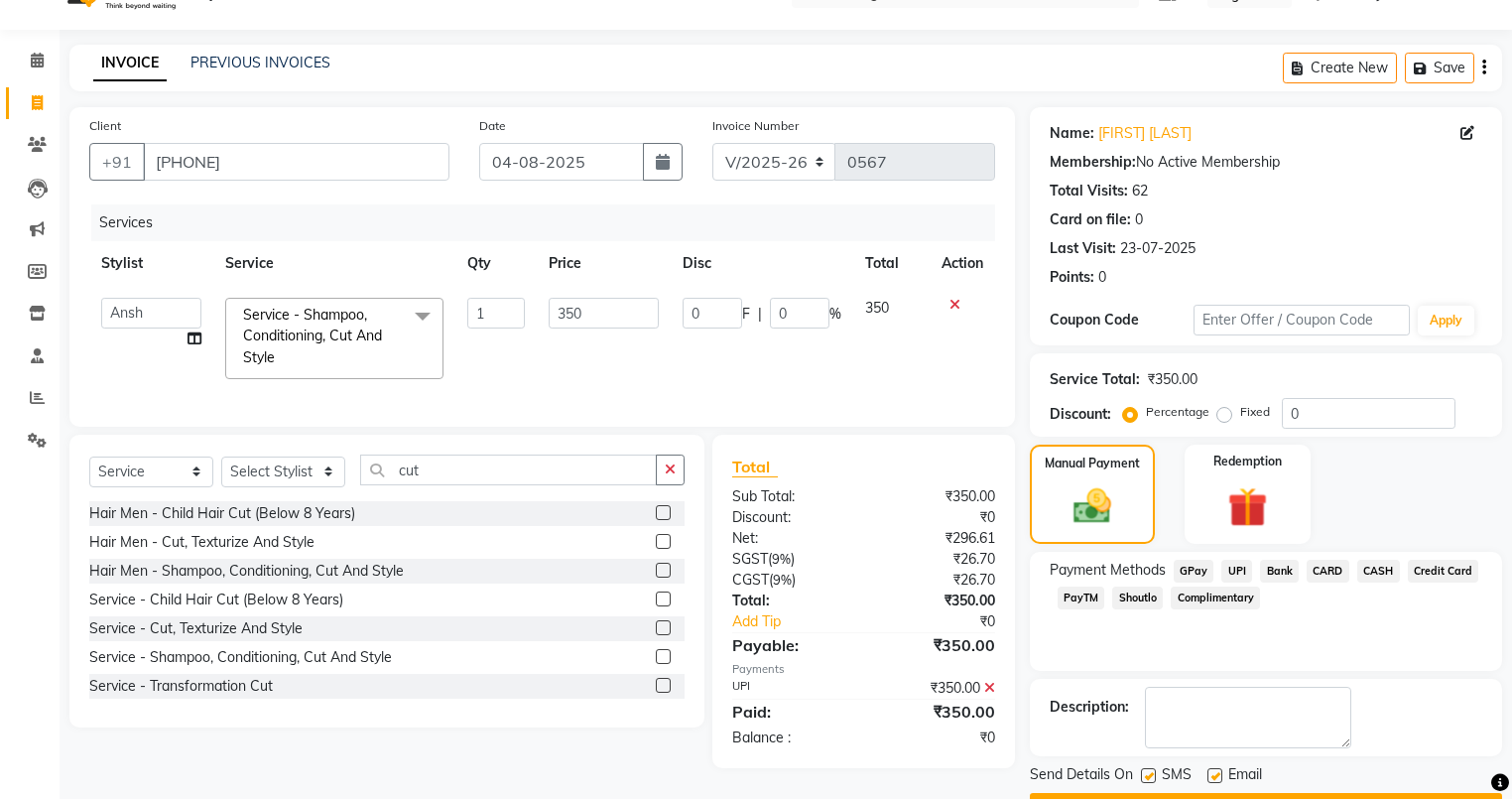 scroll, scrollTop: 95, scrollLeft: 0, axis: vertical 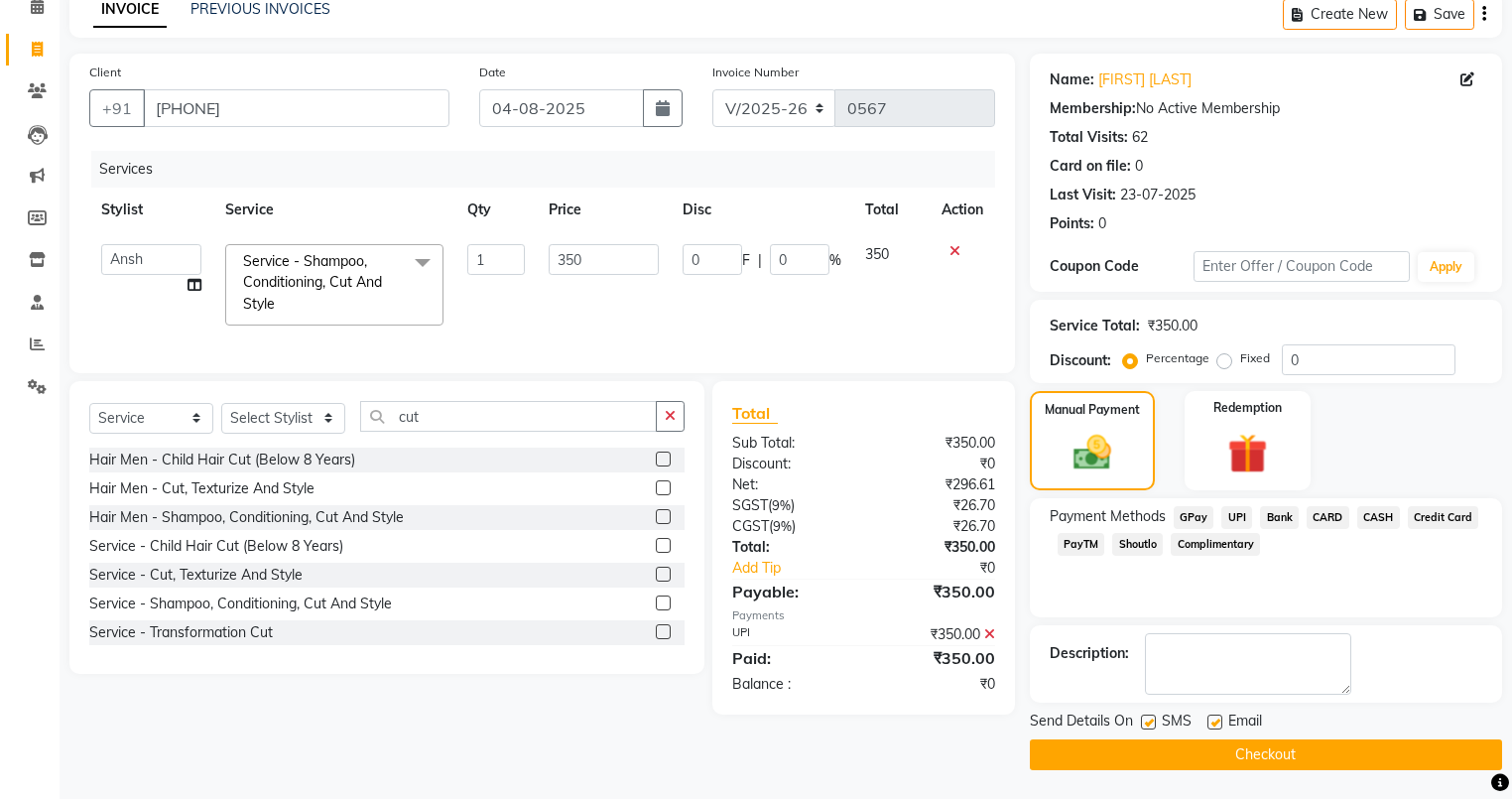 click on "Checkout" 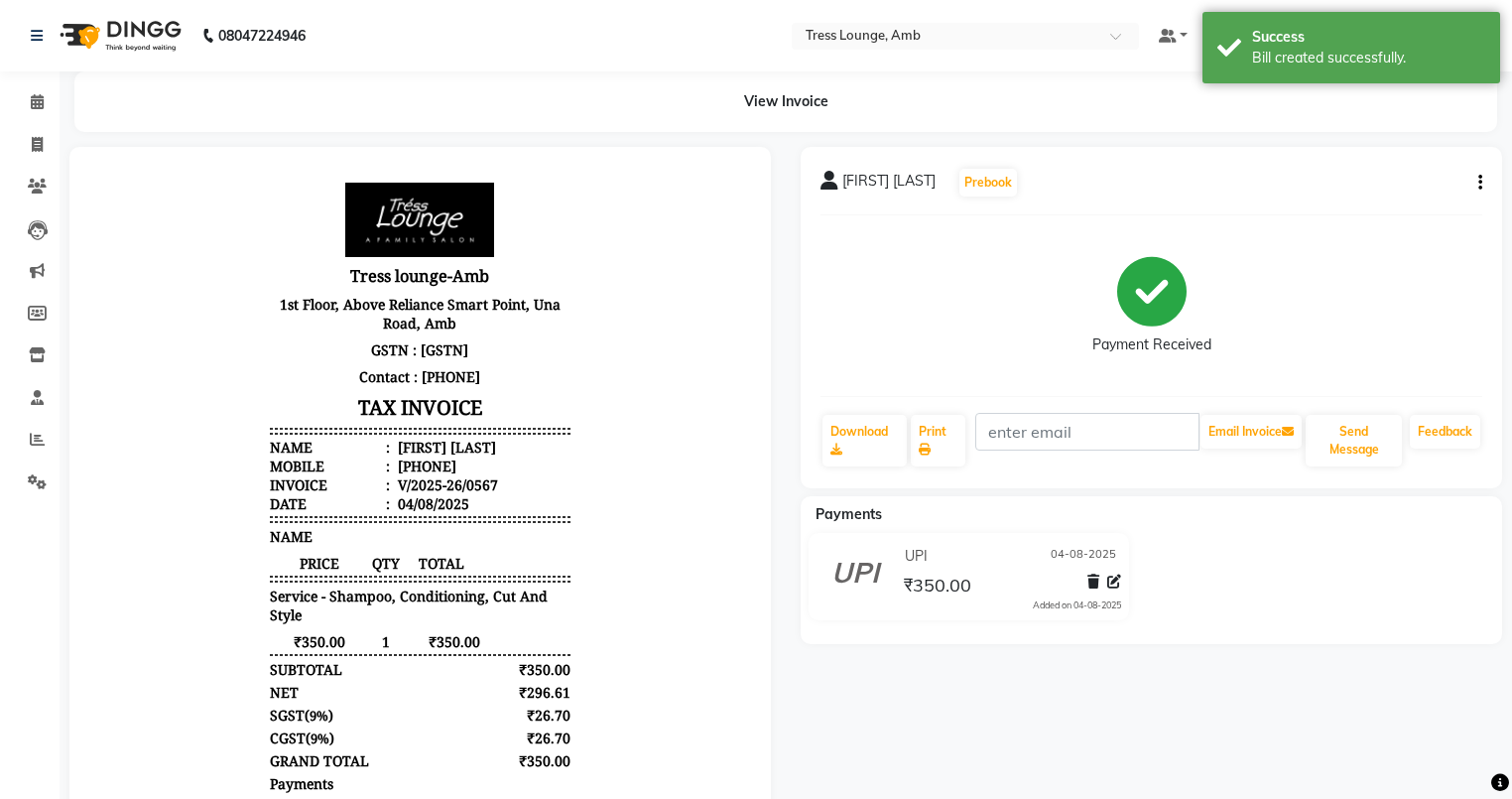 scroll, scrollTop: 0, scrollLeft: 0, axis: both 